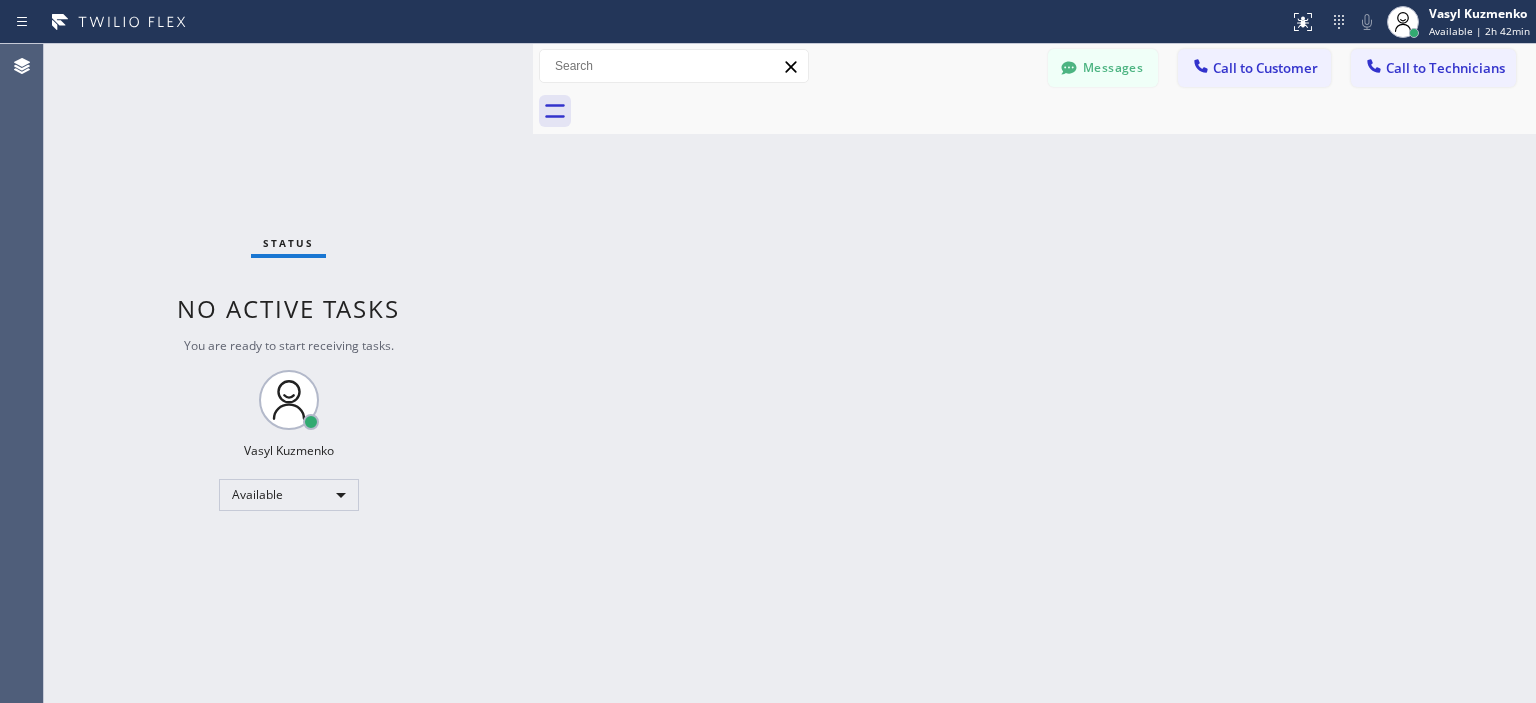 scroll, scrollTop: 0, scrollLeft: 0, axis: both 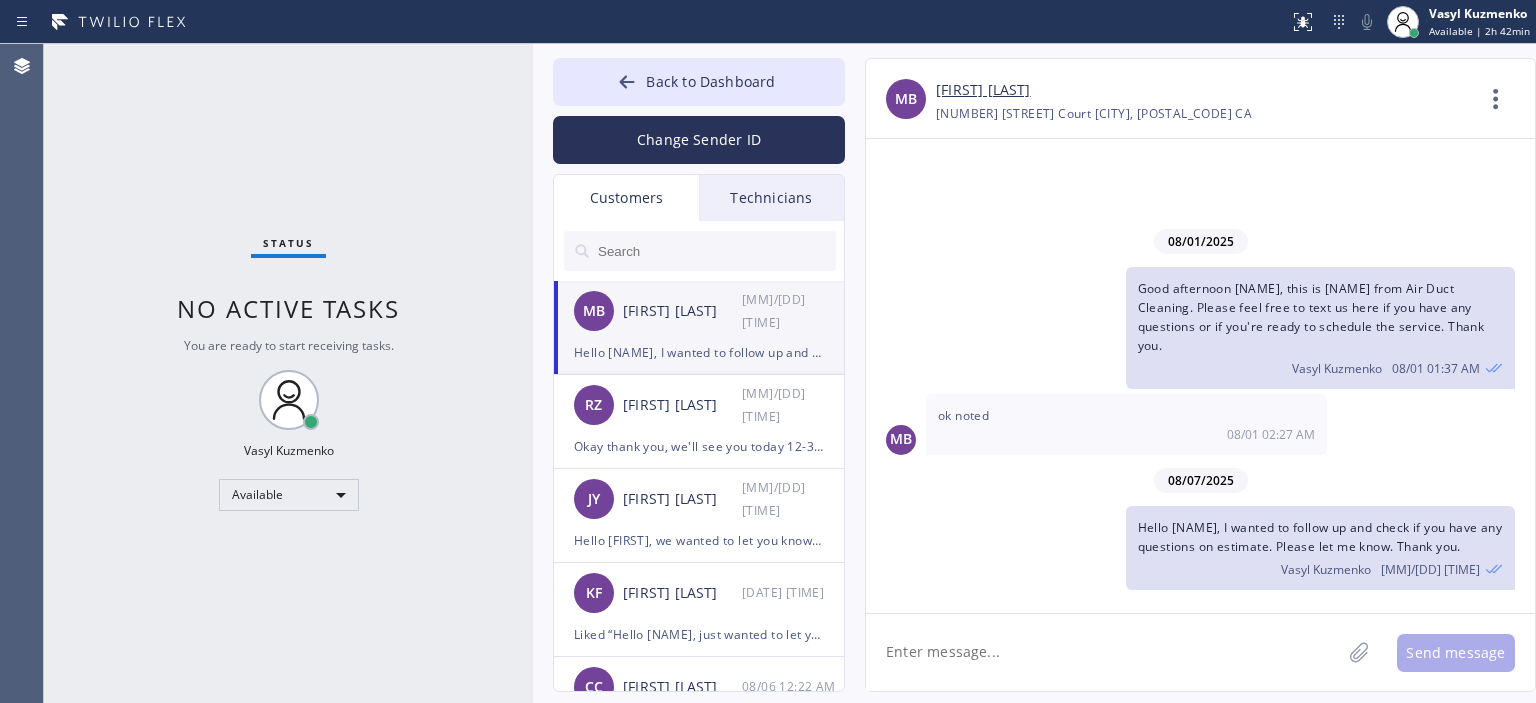 click at bounding box center [716, 251] 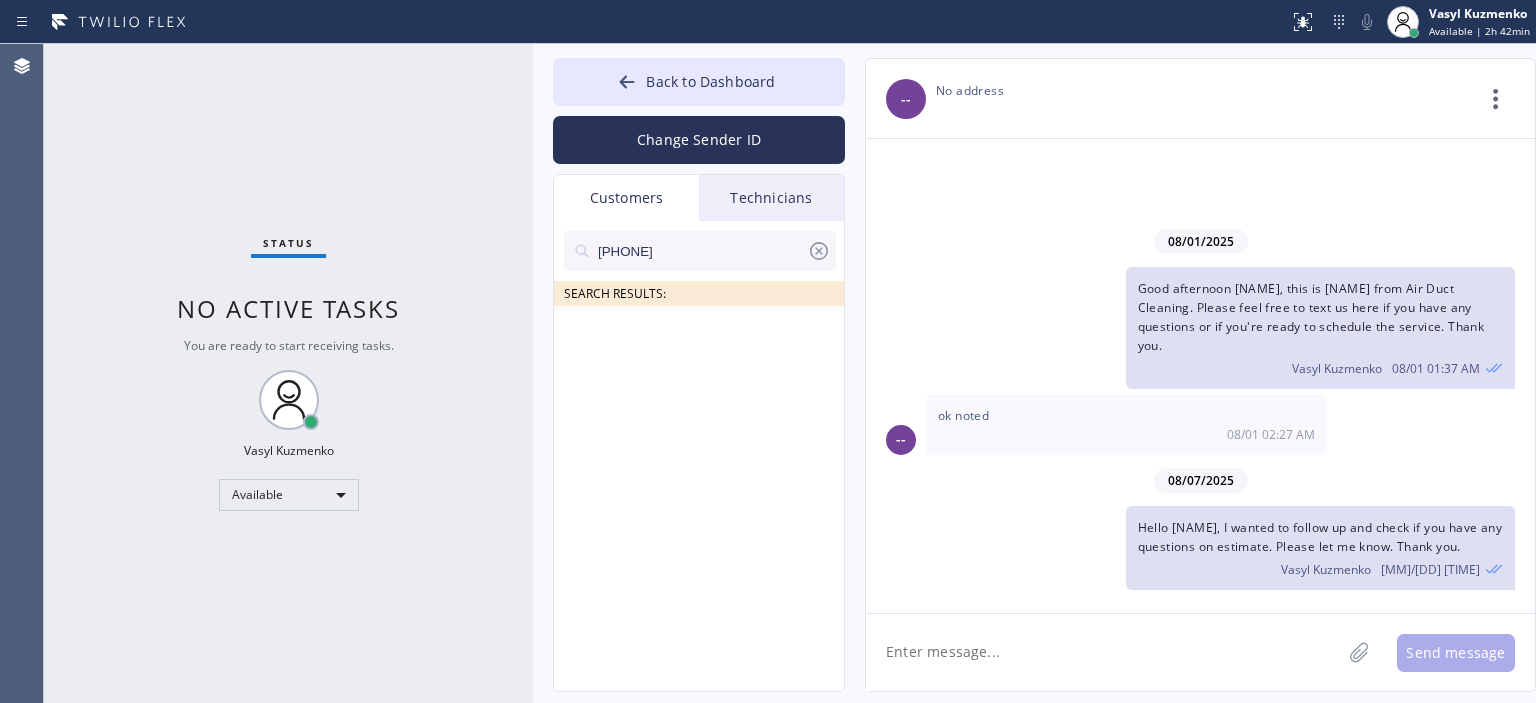 click on "[PHONE]" at bounding box center (701, 251) 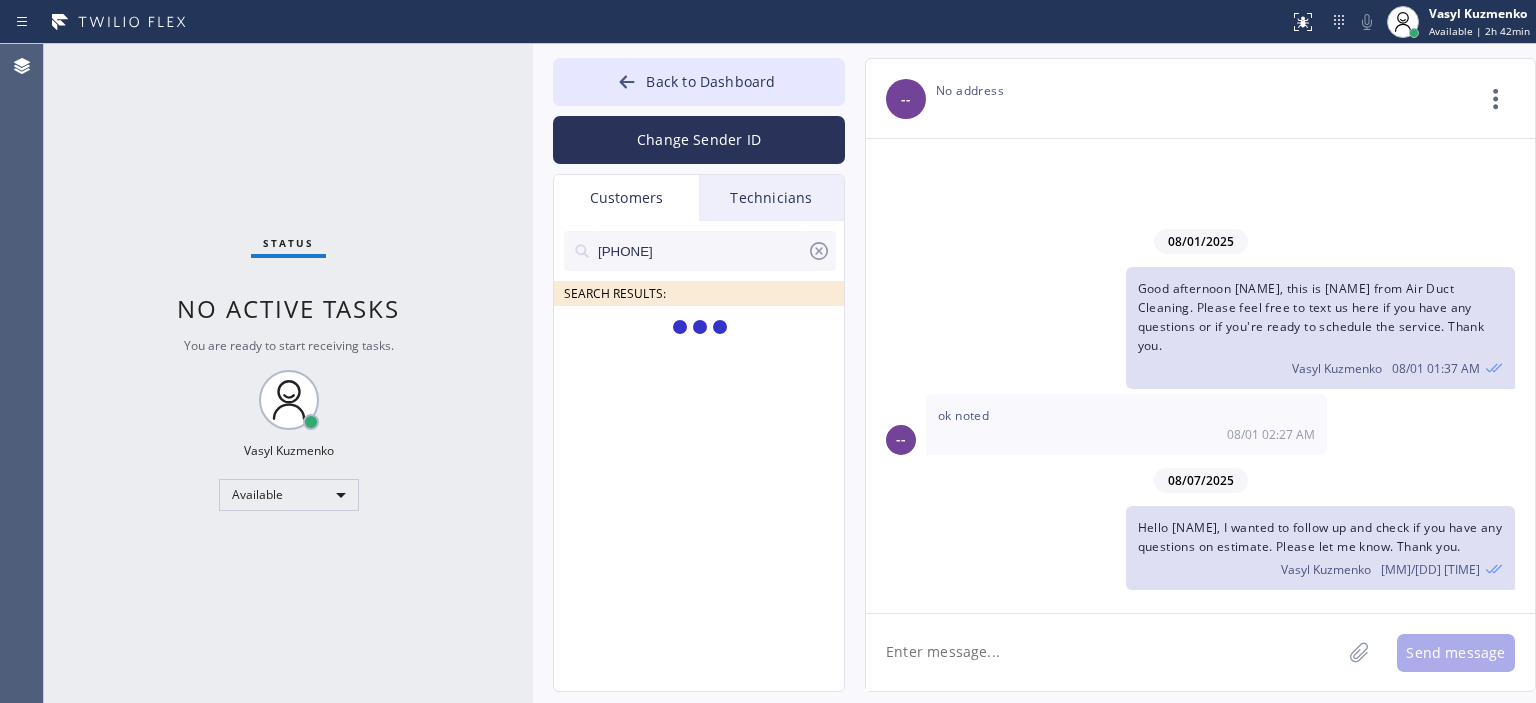 click on "[PHONE]" at bounding box center [701, 251] 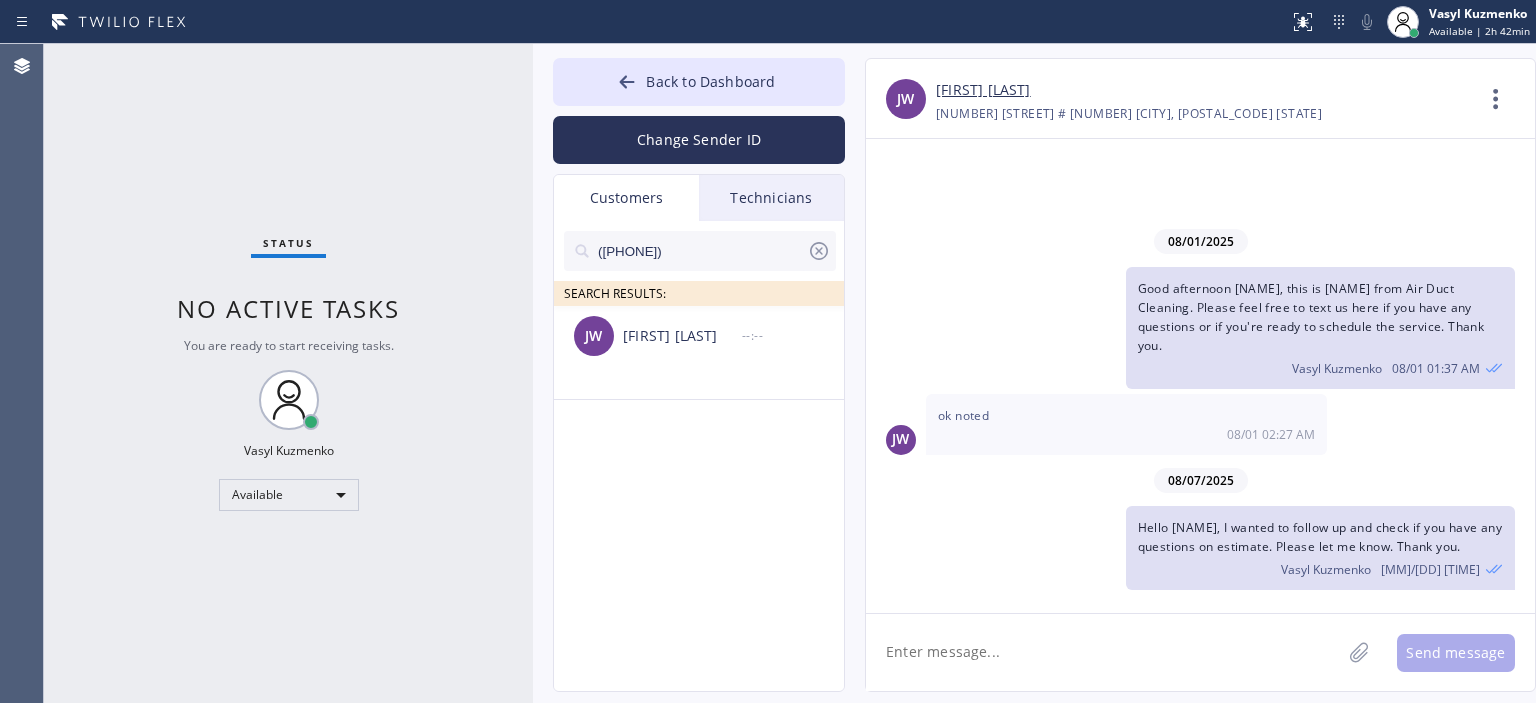 type on "([PHONE])" 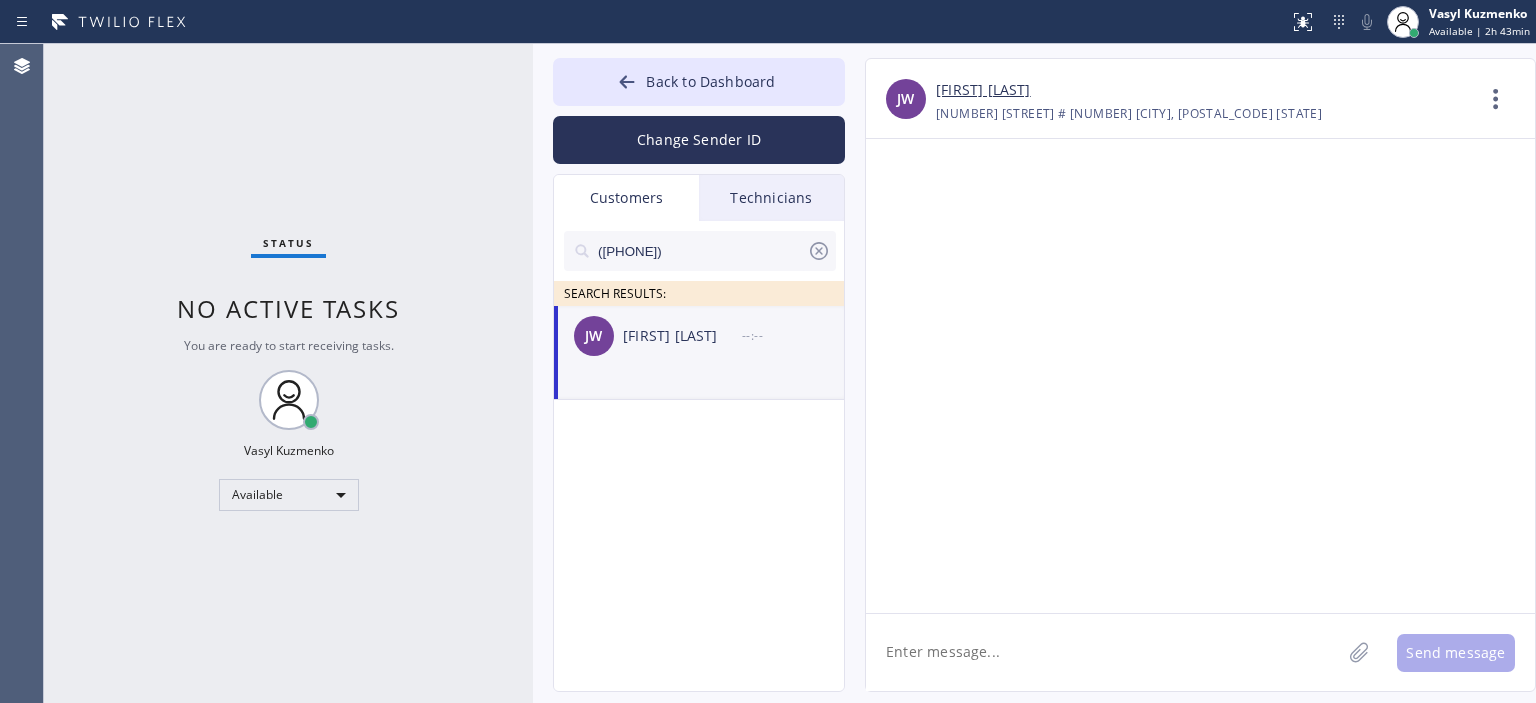 click on "[FIRST] [LAST] --:--" at bounding box center [700, 336] 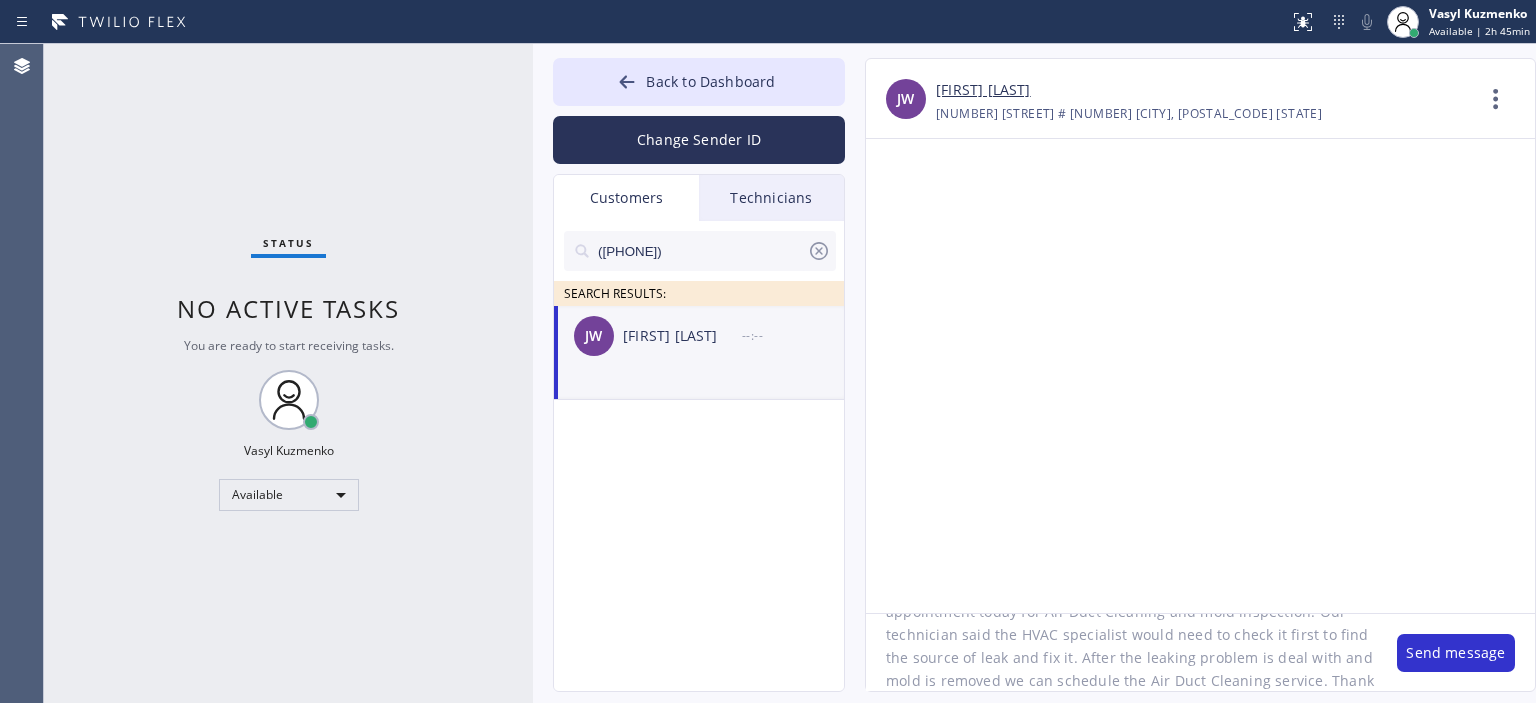 scroll, scrollTop: 85, scrollLeft: 0, axis: vertical 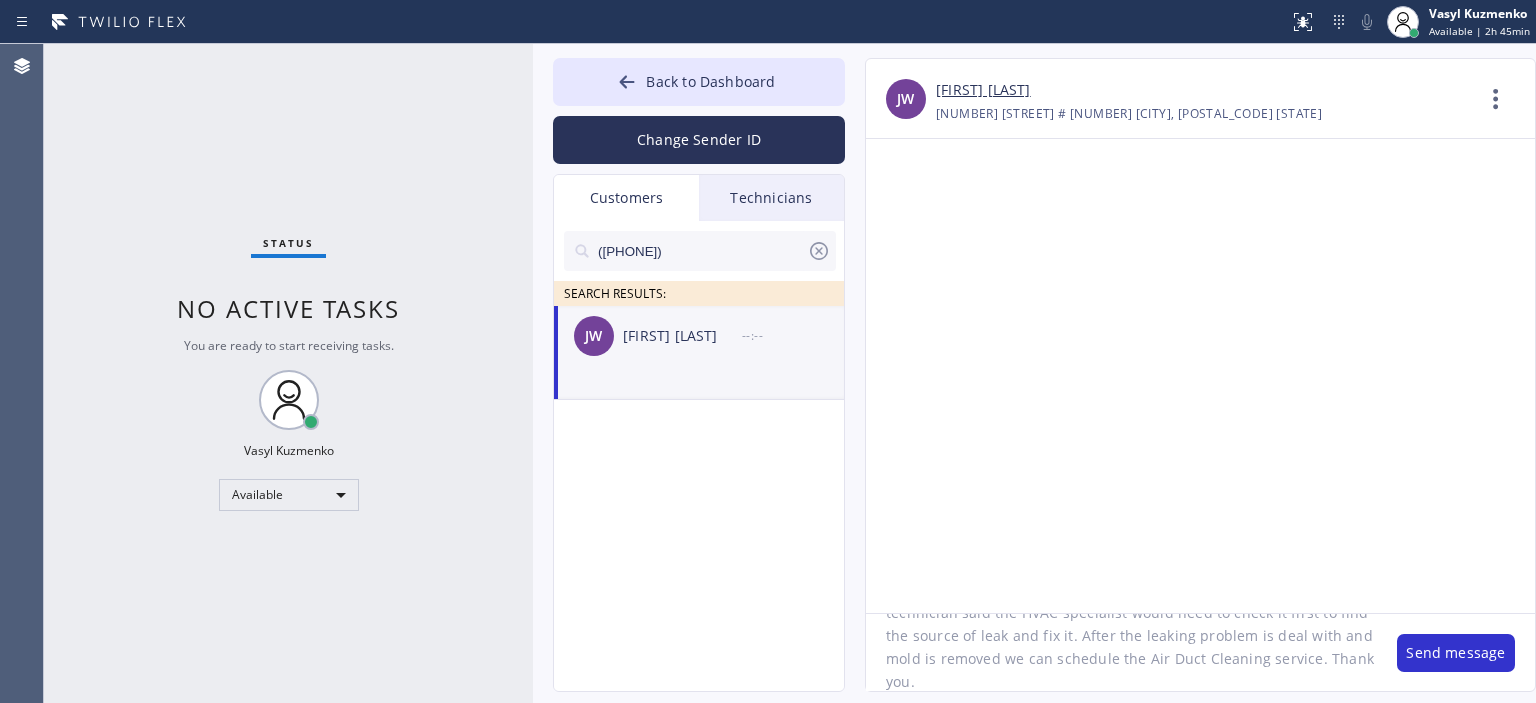 click on "Hello [FIRST], we wanted to let you know we have to cancel your appointment today for Air Duct Cleaning and mold inspection. Our technician said the HVAC specialist would need to check it first to find the source of leak and fix it. After the leaking problem is deal with and mold is removed we can schedule the Air Duct Cleaning service. Thank you." 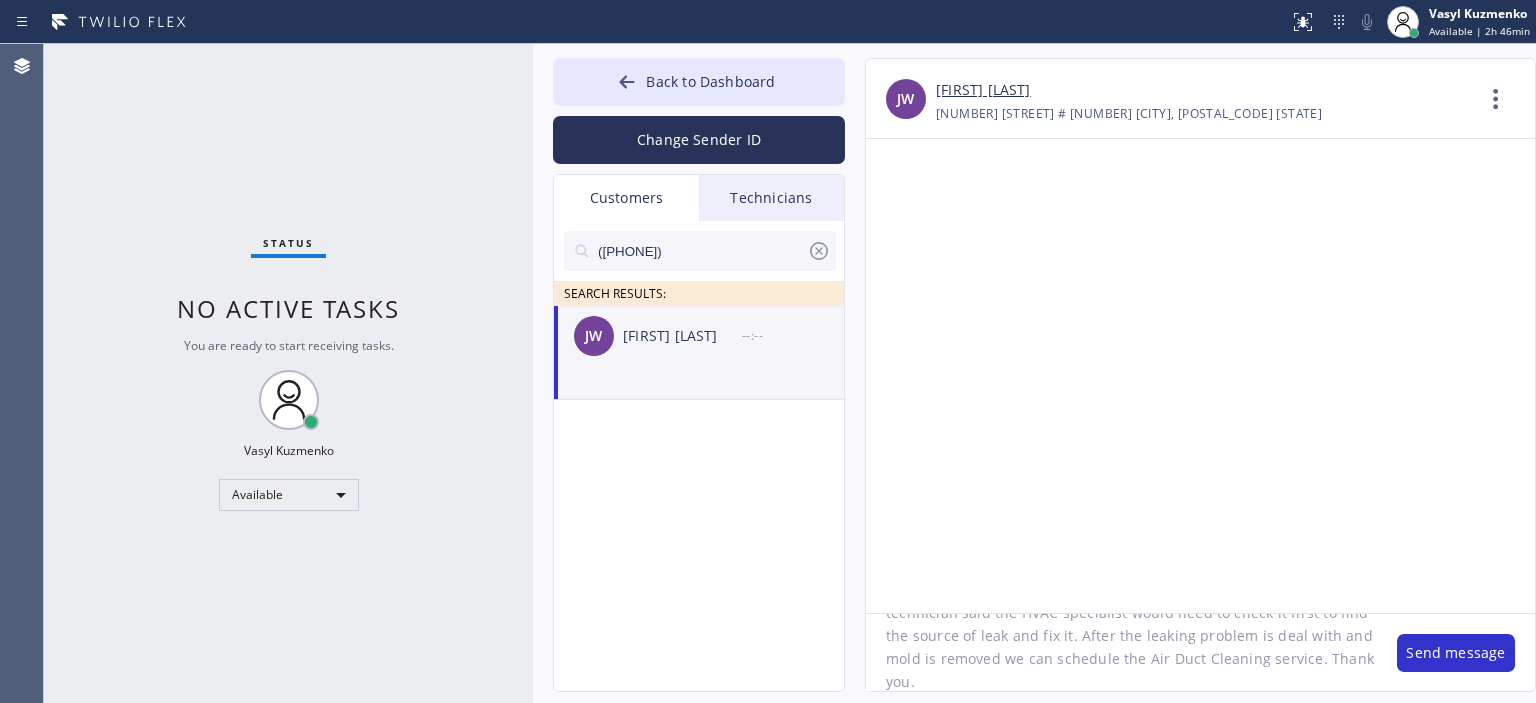 type on "Hello [FIRST], we wanted to let you know we have to cancel your appointment today for Air Duct Cleaning and mold inspection. Our technician said the HVAC specialist would need to check it first to find the source of leak and fix it. After the leaking problem is deal with and mold is removed we can schedule the Air Duct Cleaning service. Thank you." 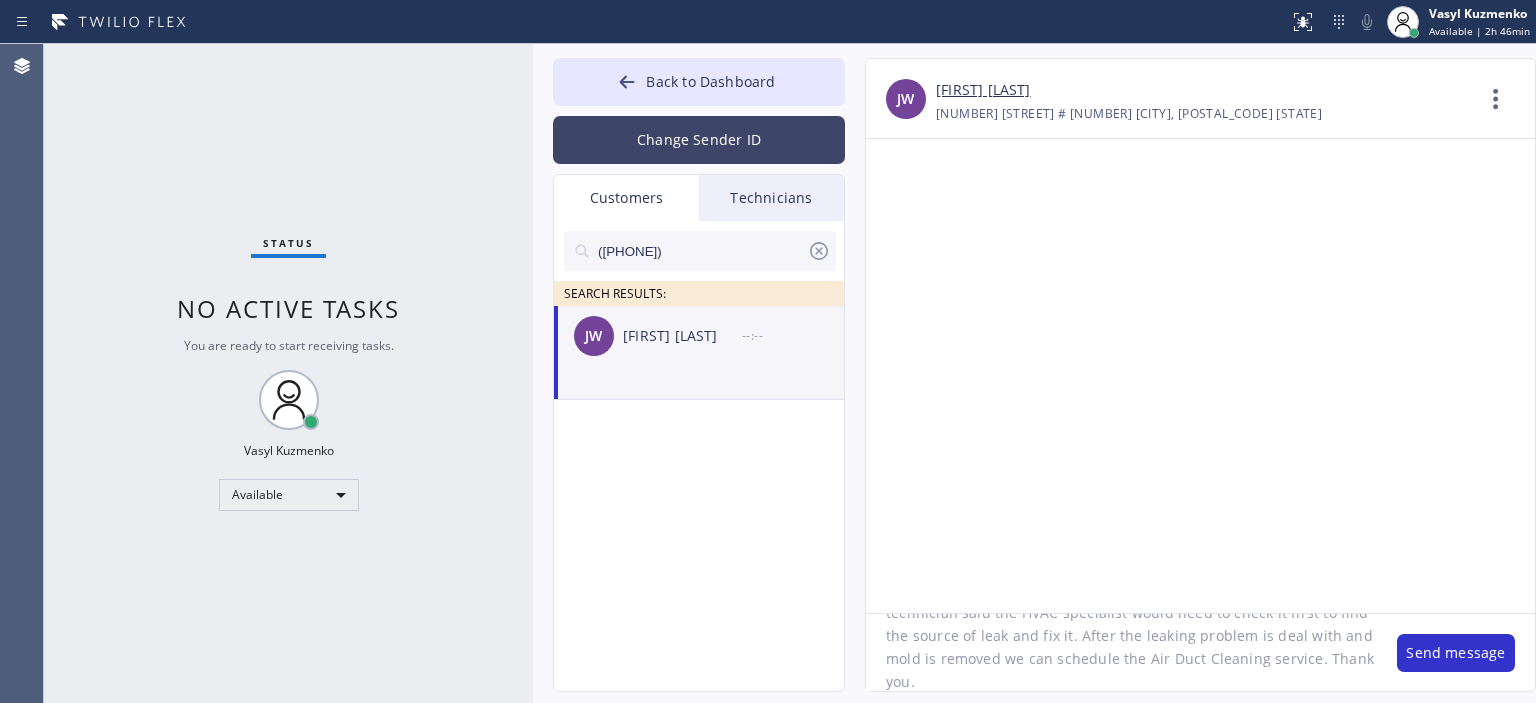 click on "Change Sender ID" at bounding box center (699, 140) 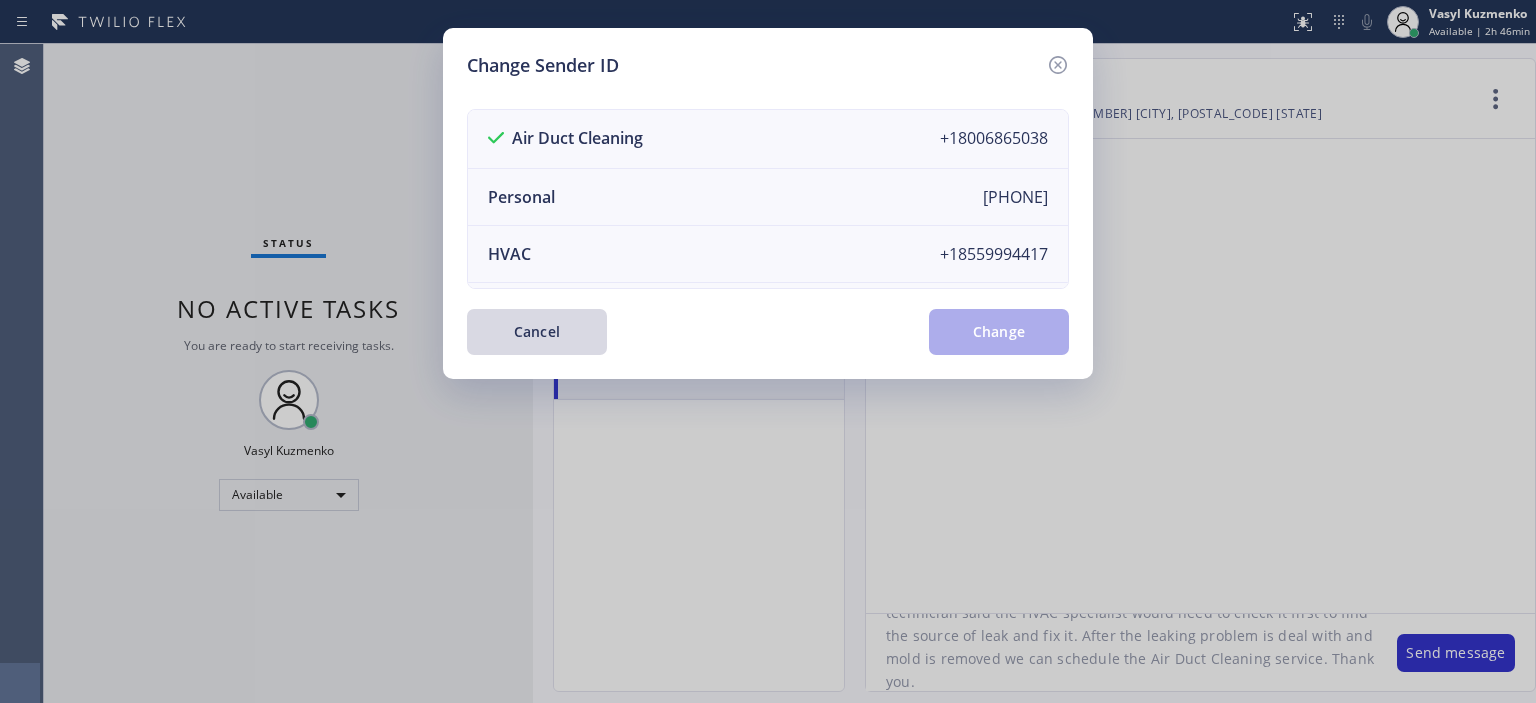 click on "Change Sender ID Air Duct Cleaning [PHONE]  Personal [PHONE] HVAC [PHONE] 5 Star Appliance [PHONE] Appliance Repair [PHONE] Plumbing [PHONE] Electricians [PHONE] Cancel Change" at bounding box center (768, 203) 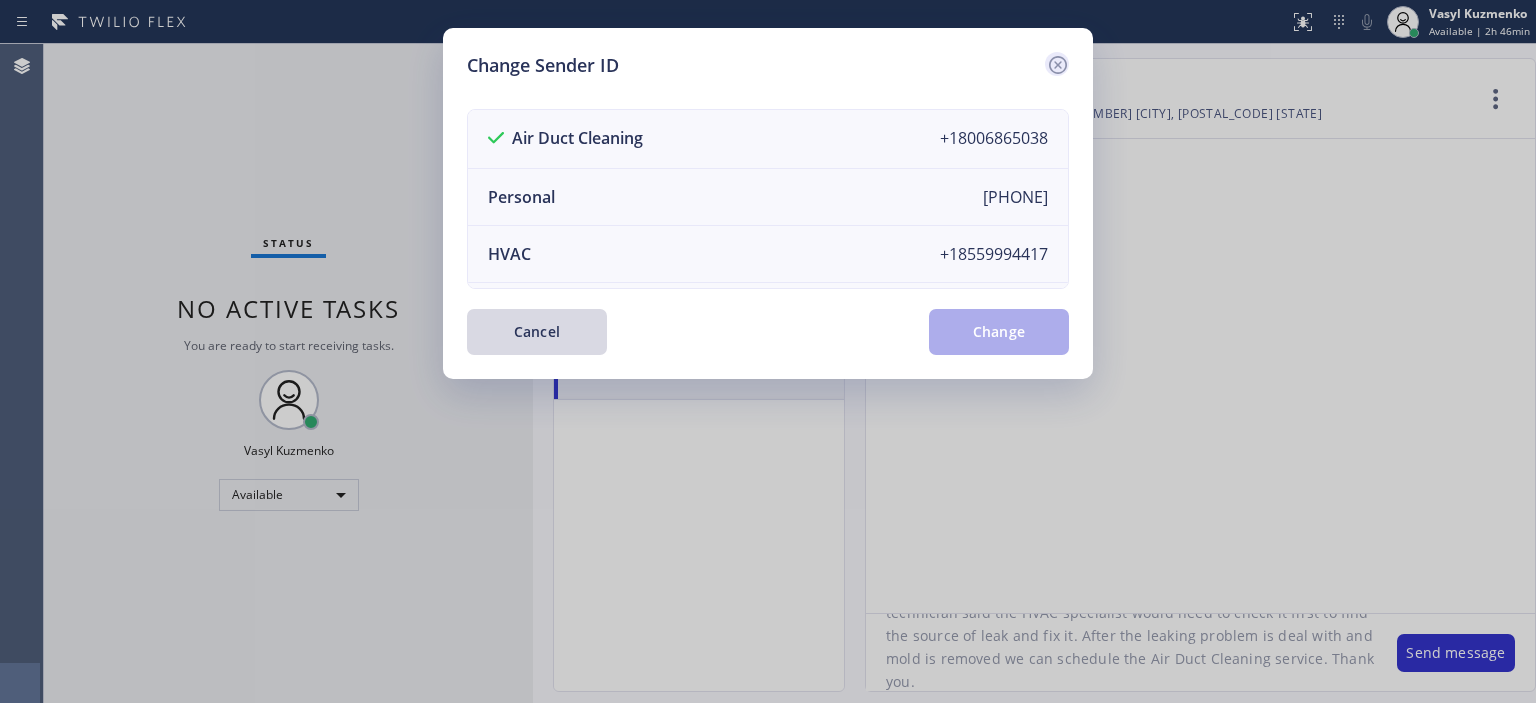 click 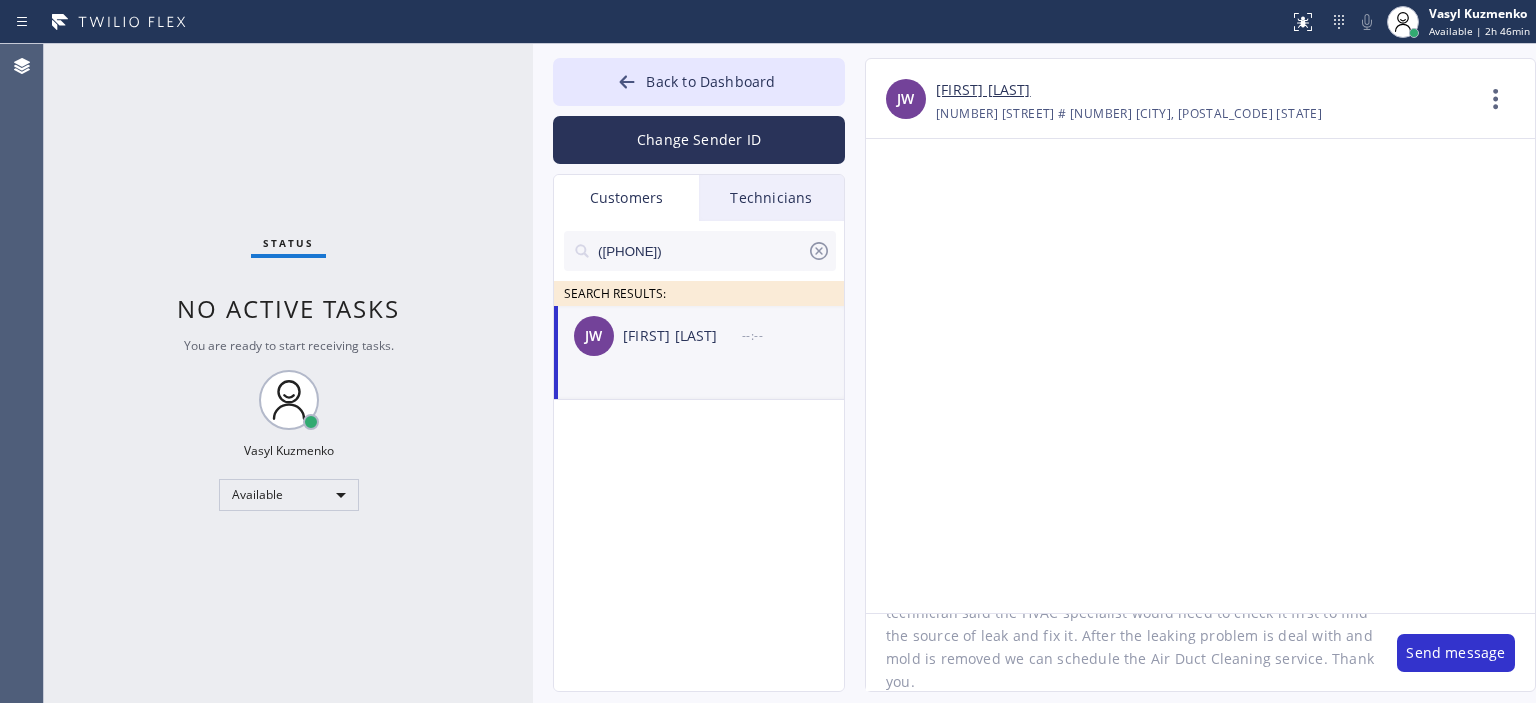 click on "Hello [FIRST], we wanted to let you know we have to cancel your appointment today for Air Duct Cleaning and mold inspection. Our technician said the HVAC specialist would need to check it first to find the source of leak and fix it. After the leaking problem is deal with and mold is removed we can schedule the Air Duct Cleaning service. Thank you." 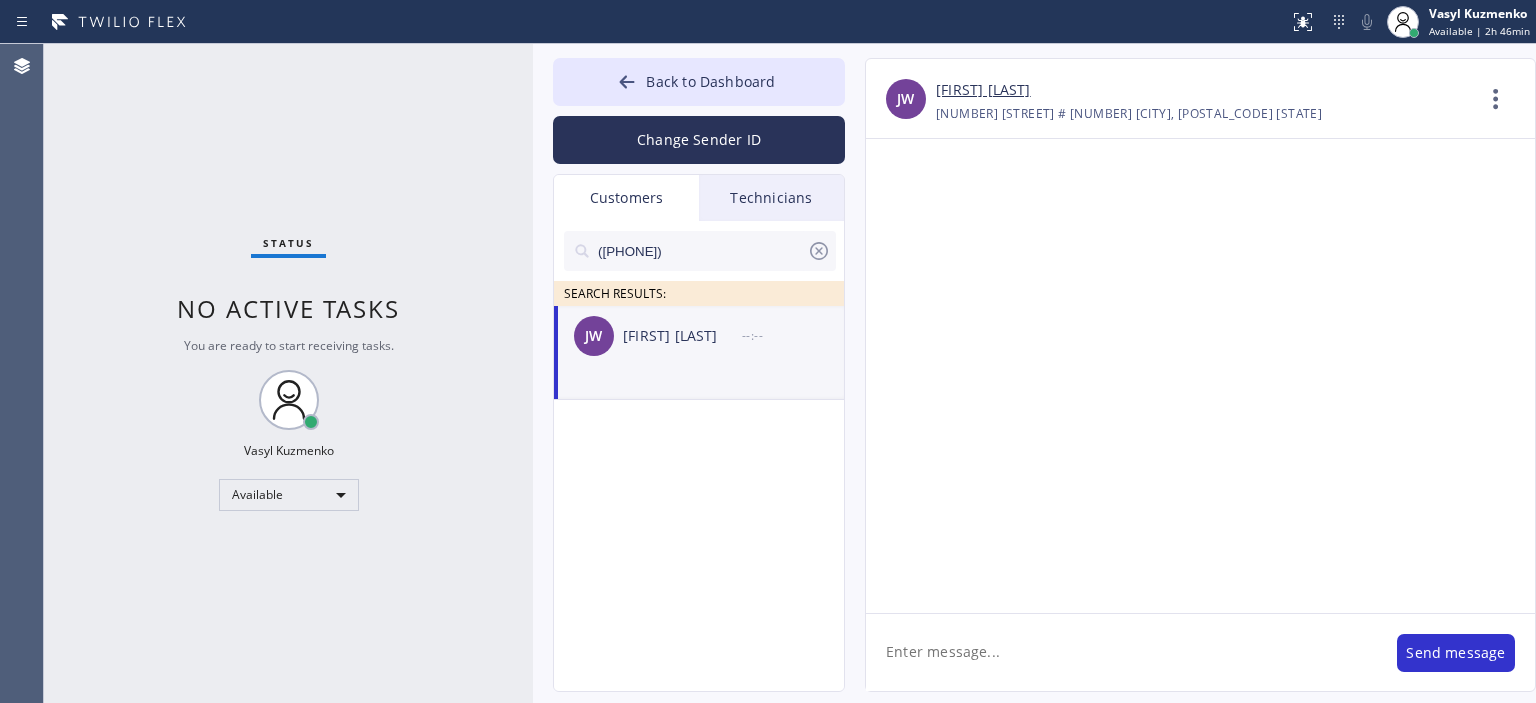 scroll, scrollTop: 0, scrollLeft: 0, axis: both 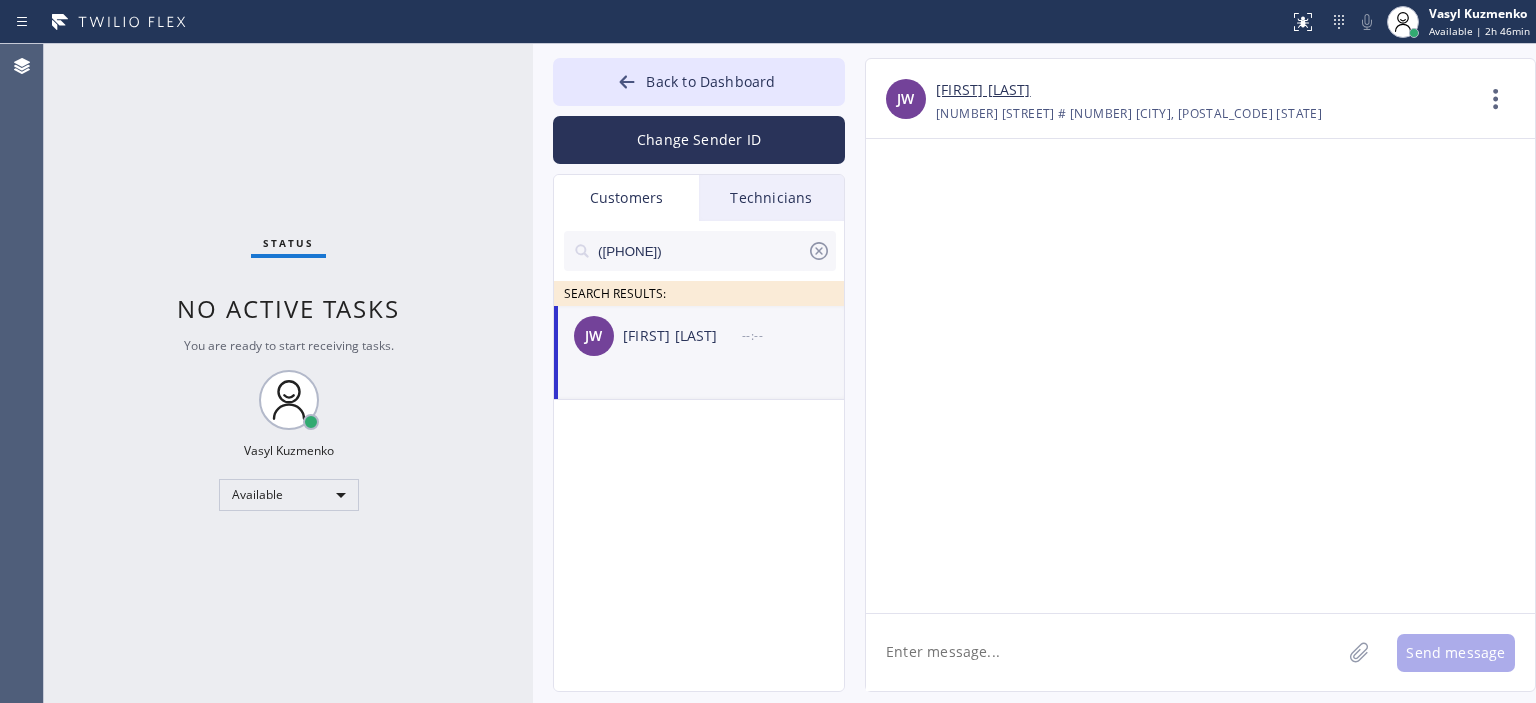 paste on "Hello [FIRST], we wanted to let you know we have to cancel your appointment today for Air Duct Cleaning and mold inspection. Our technician said the HVAC specialist would need to check it first to find the source of leak and fix it. After the leaking problem is deal with and mold is removed we can schedule the Air Duct Cleaning service. Thank you." 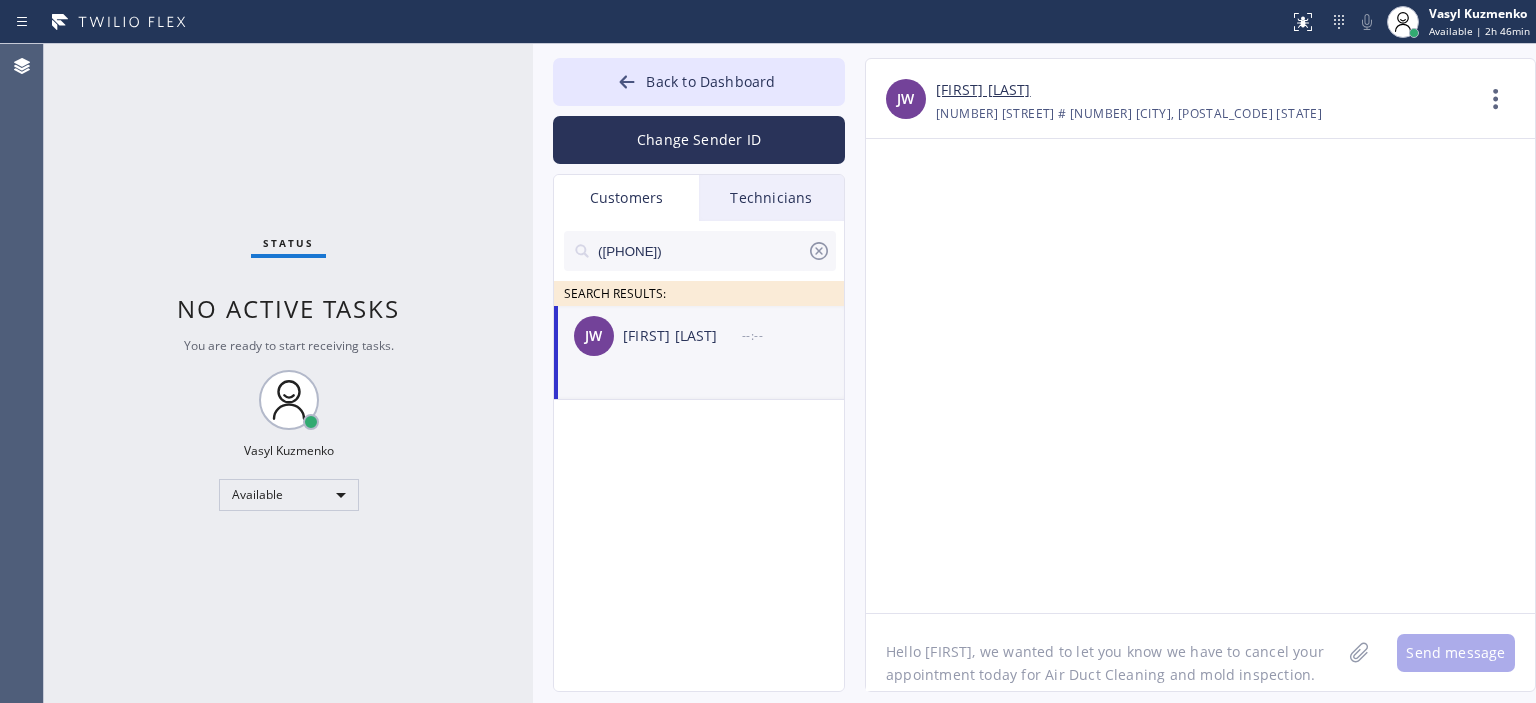 scroll, scrollTop: 85, scrollLeft: 0, axis: vertical 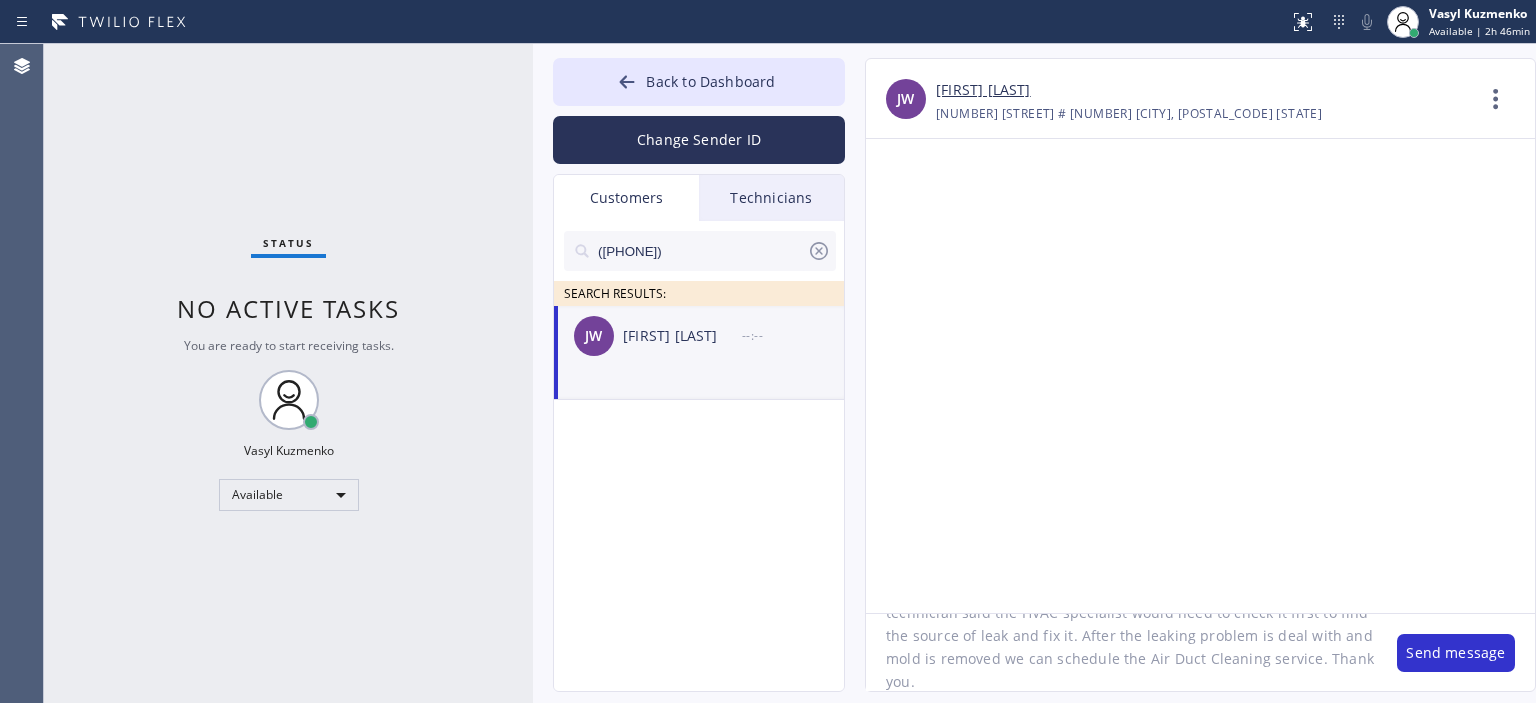 type 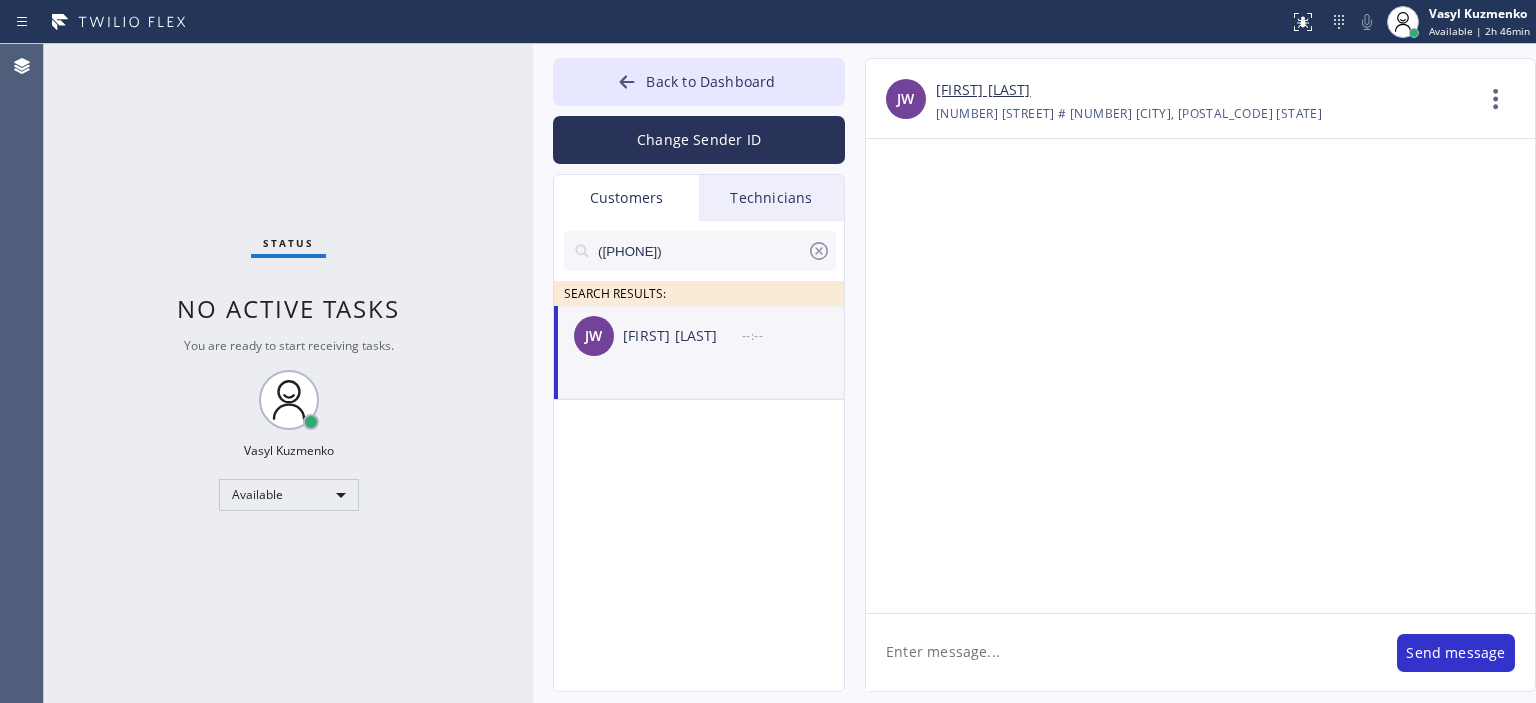 scroll, scrollTop: 0, scrollLeft: 0, axis: both 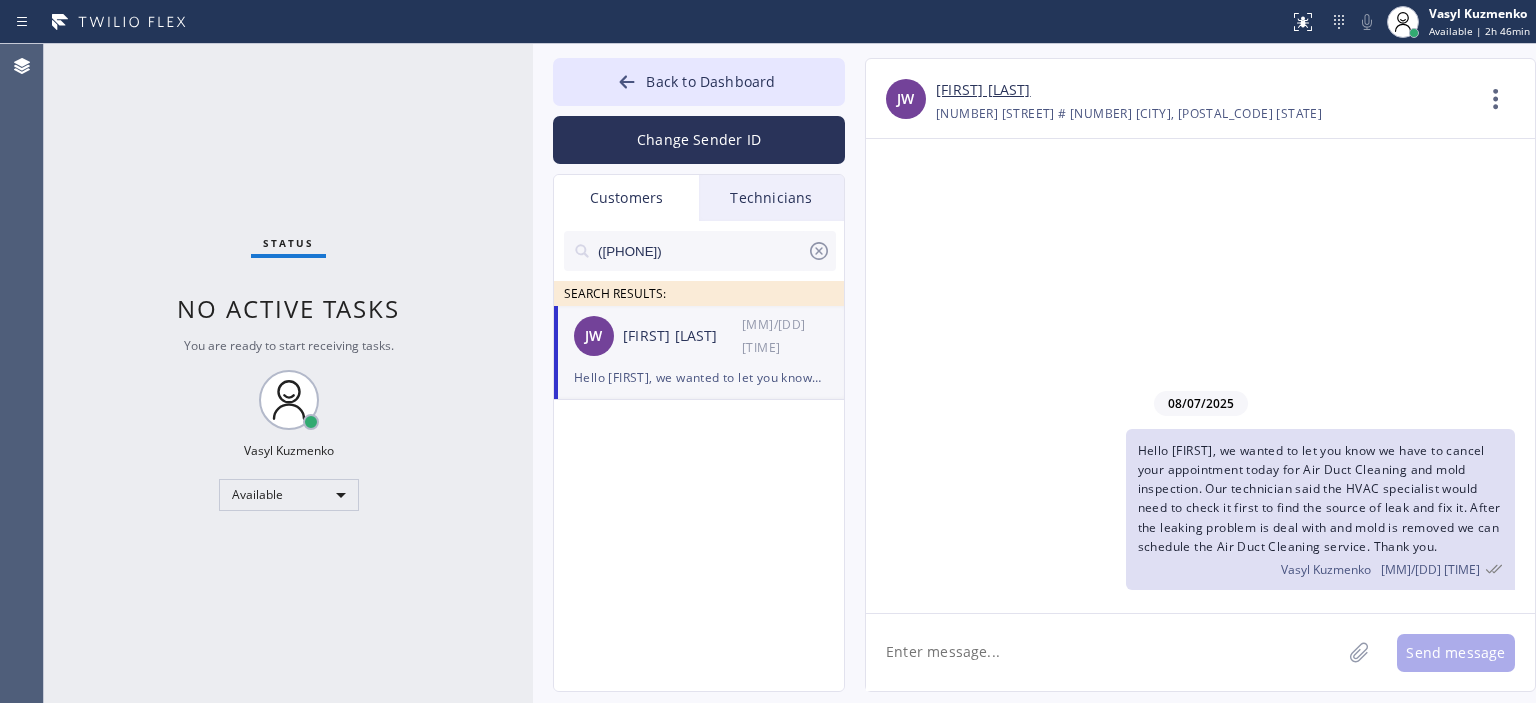 click 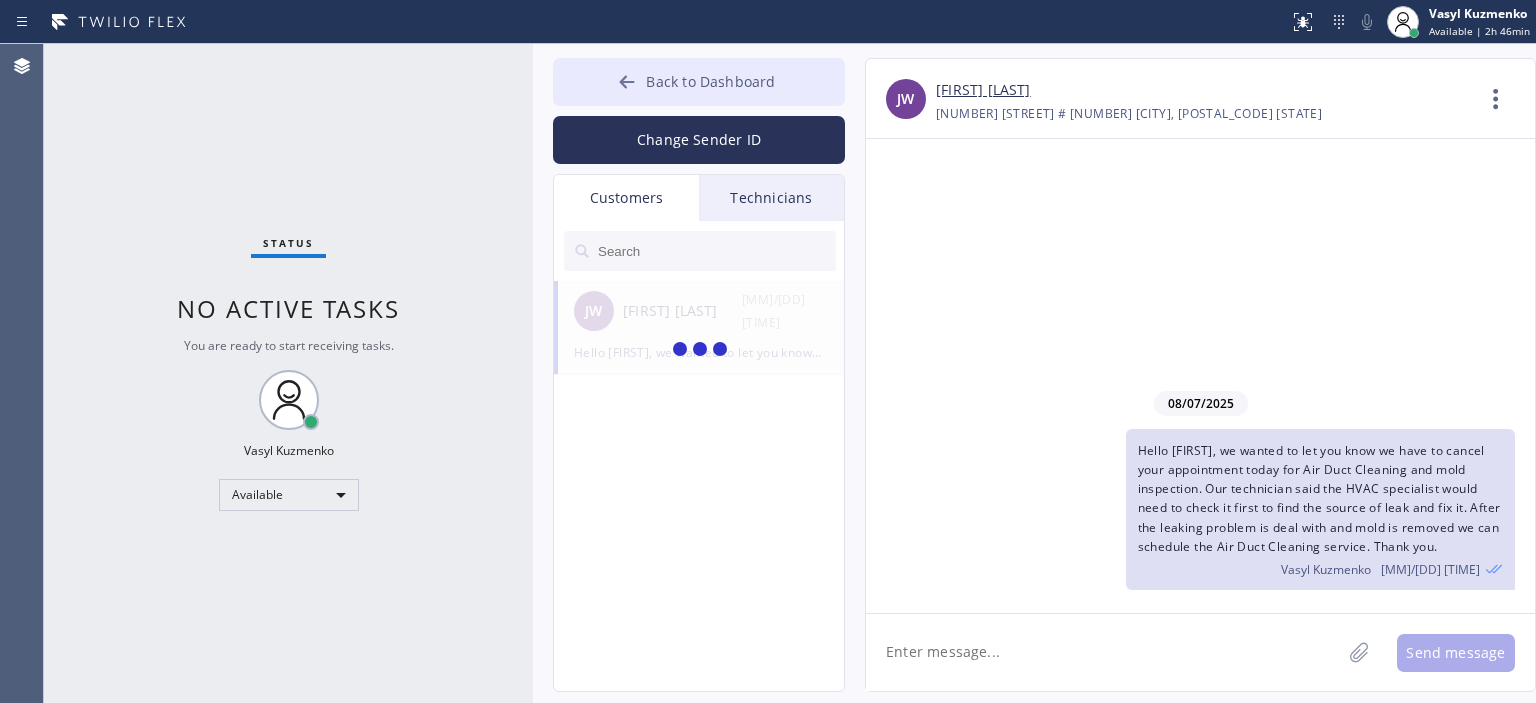 click at bounding box center (627, 84) 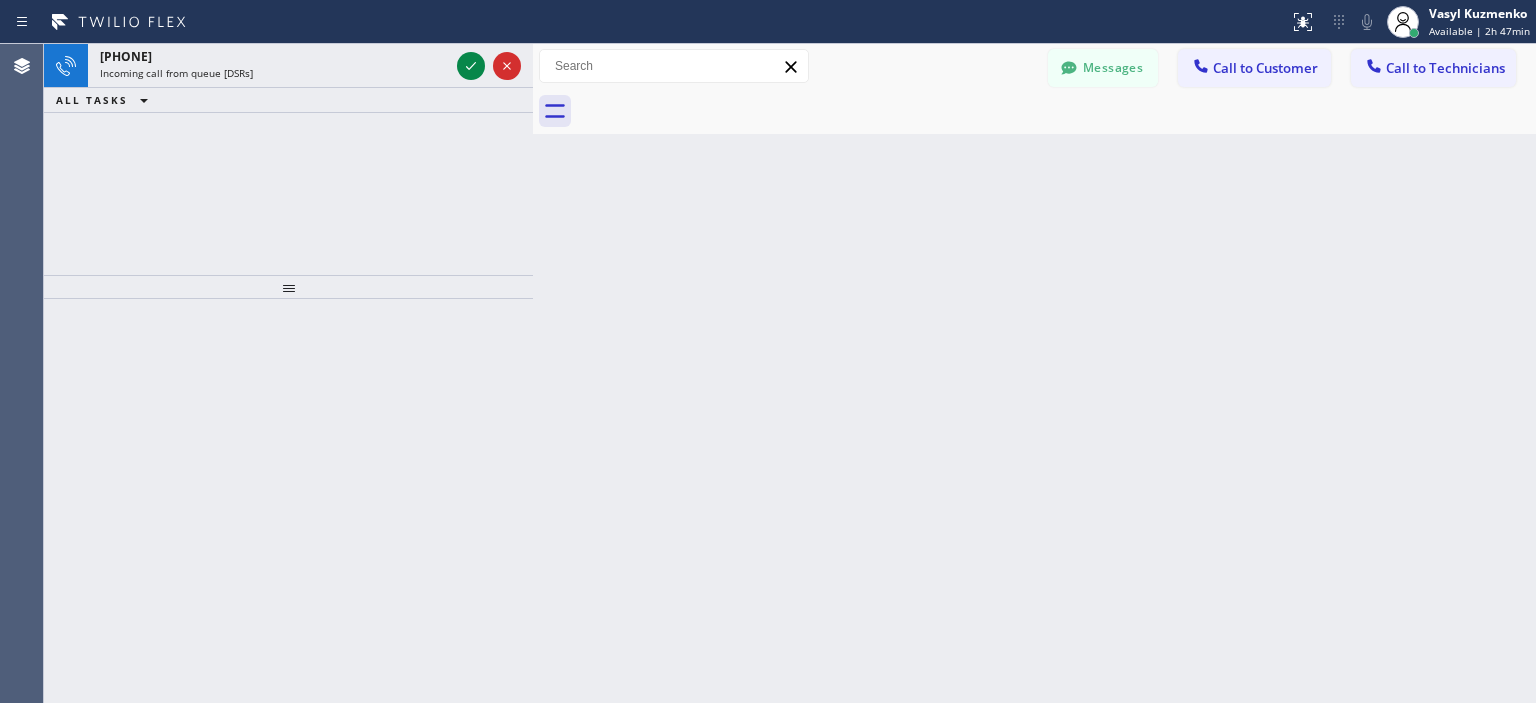 click on "[PHONE] Incoming call from queue [DSRs] ALL TASKS ALL TASKS ACTIVE TASKS TASKS IN WRAP UP" at bounding box center [288, 159] 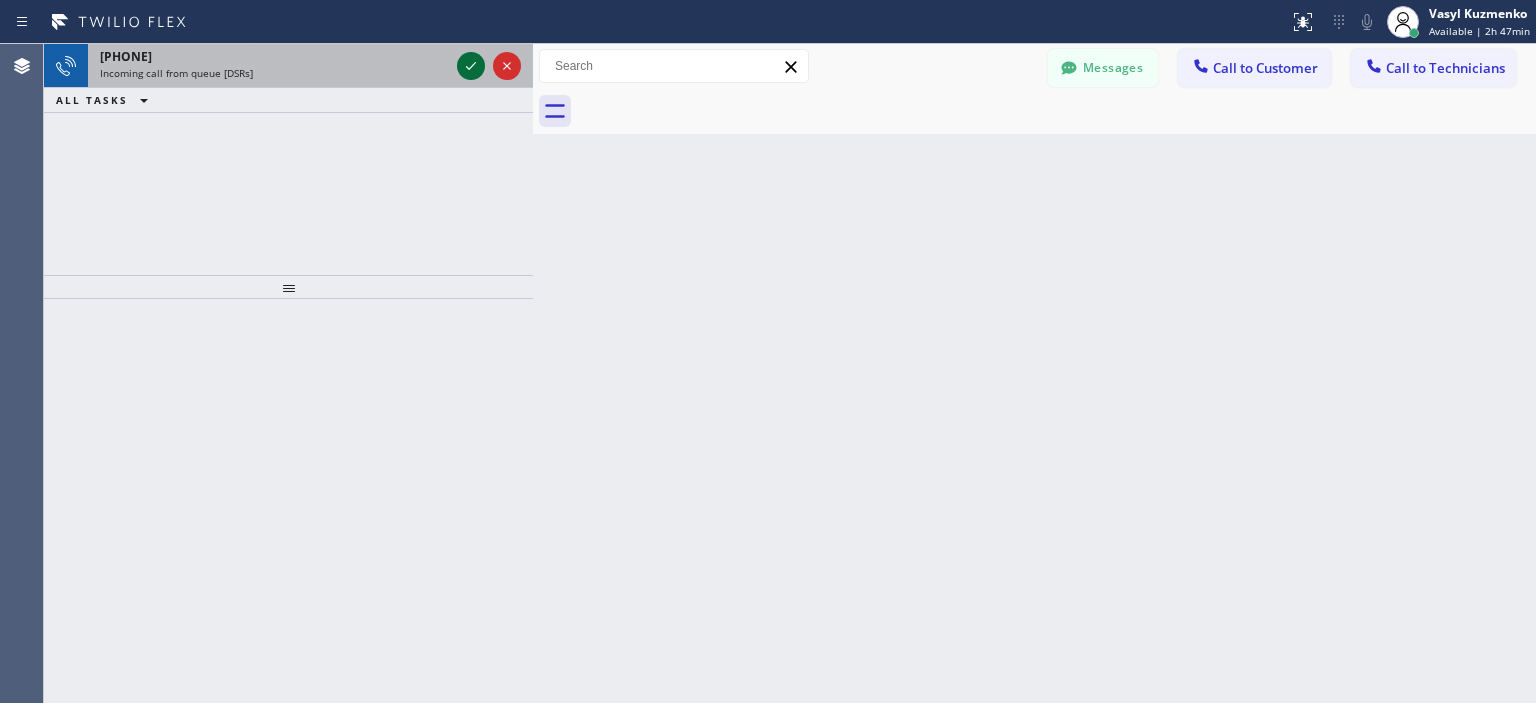 click 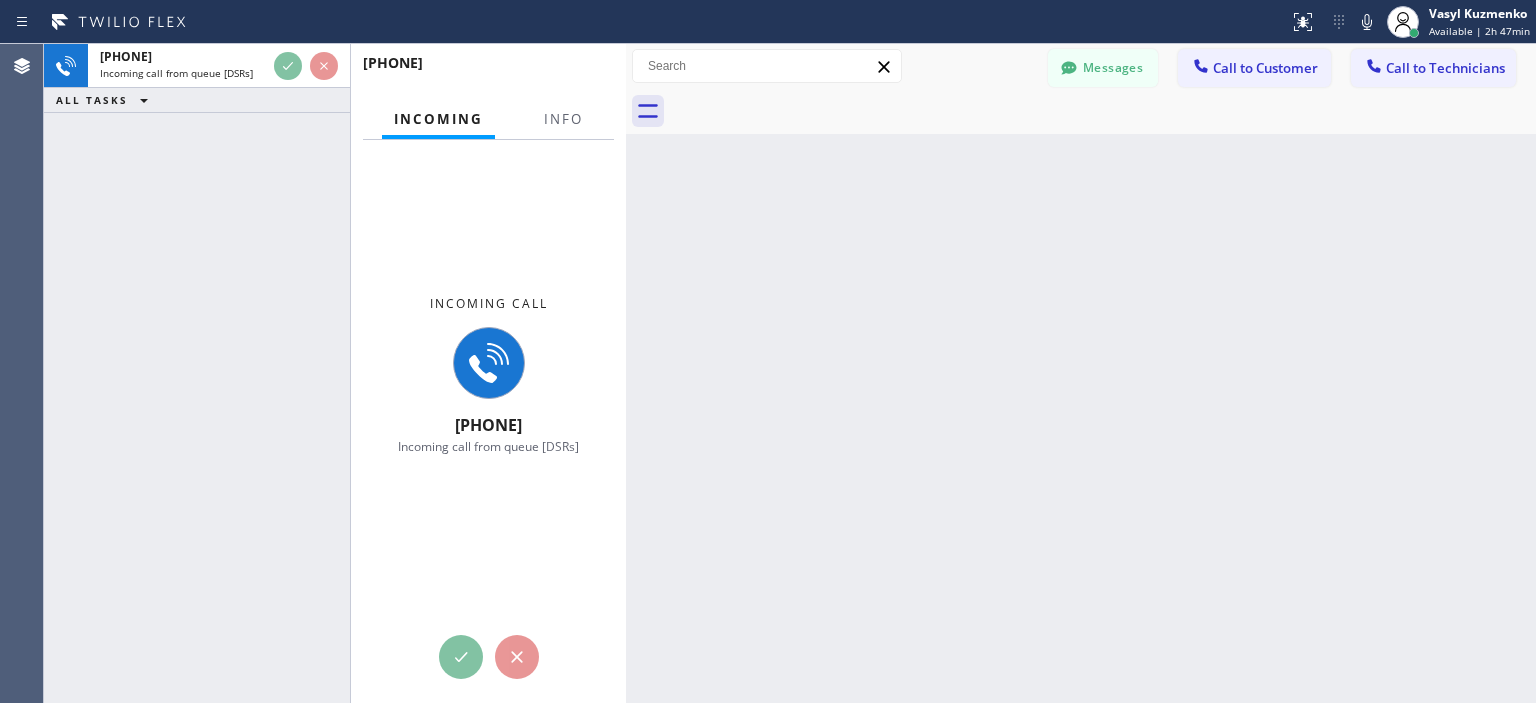drag, startPoint x: 535, startPoint y: 79, endPoint x: 628, endPoint y: 79, distance: 93 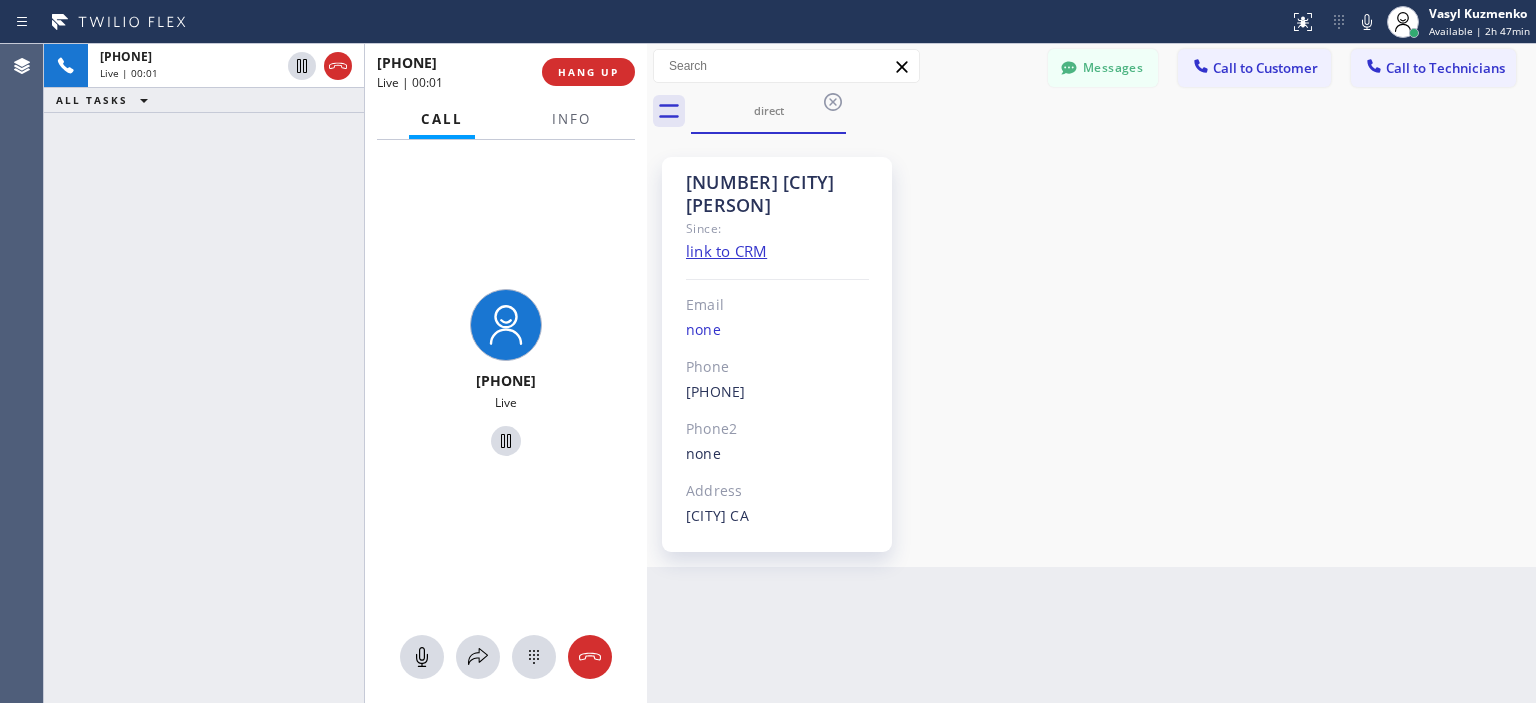 drag, startPoint x: 628, startPoint y: 79, endPoint x: 649, endPoint y: 81, distance: 21.095022 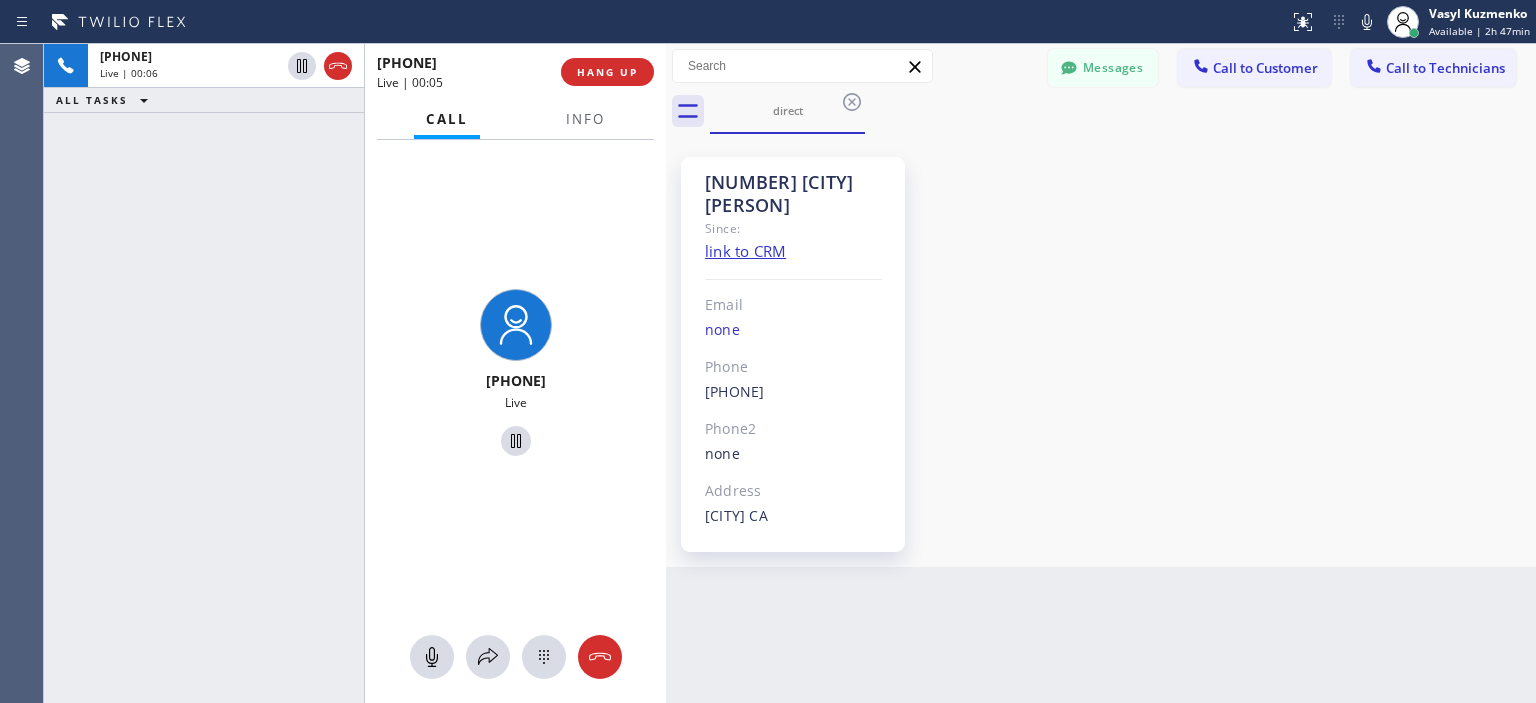 drag, startPoint x: 650, startPoint y: 83, endPoint x: 669, endPoint y: 83, distance: 19 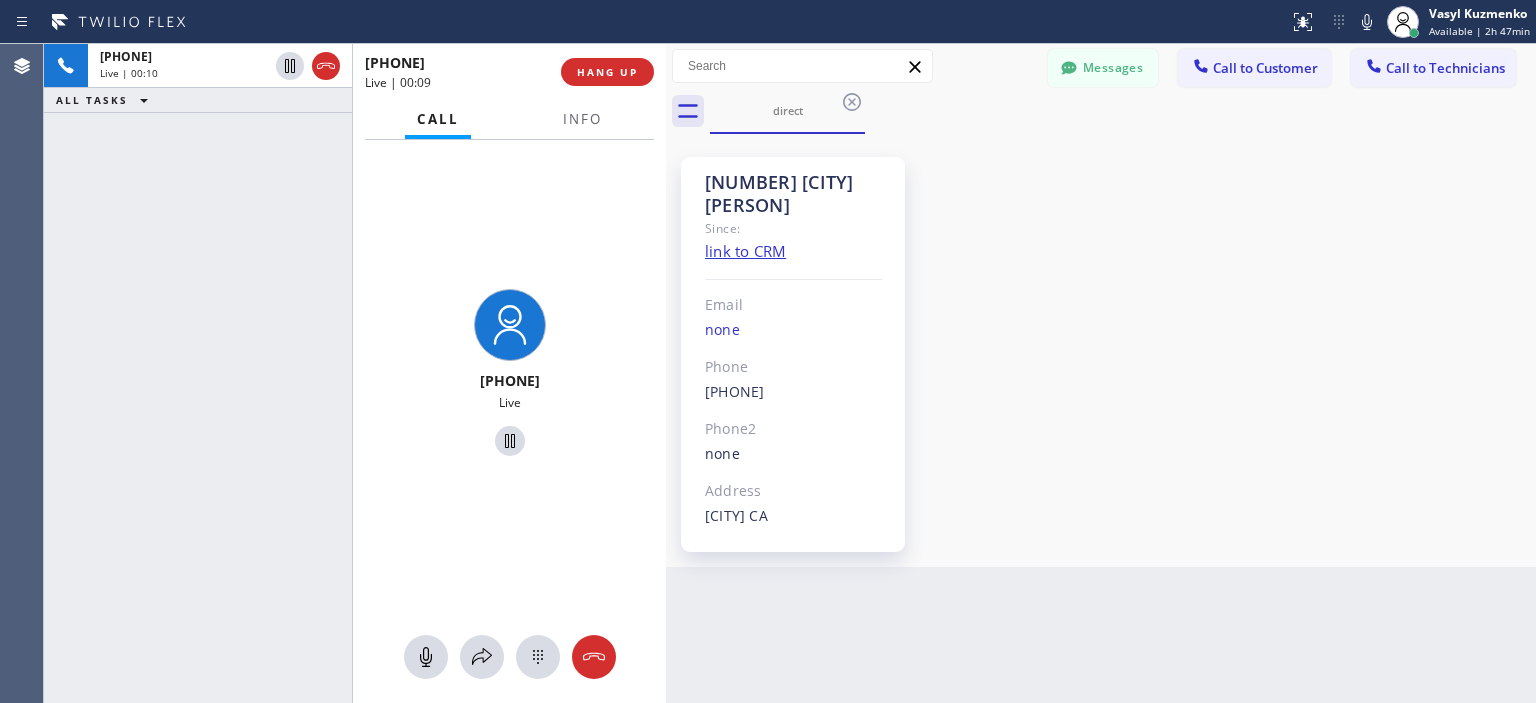 drag, startPoint x: 362, startPoint y: 114, endPoint x: 350, endPoint y: 117, distance: 12.369317 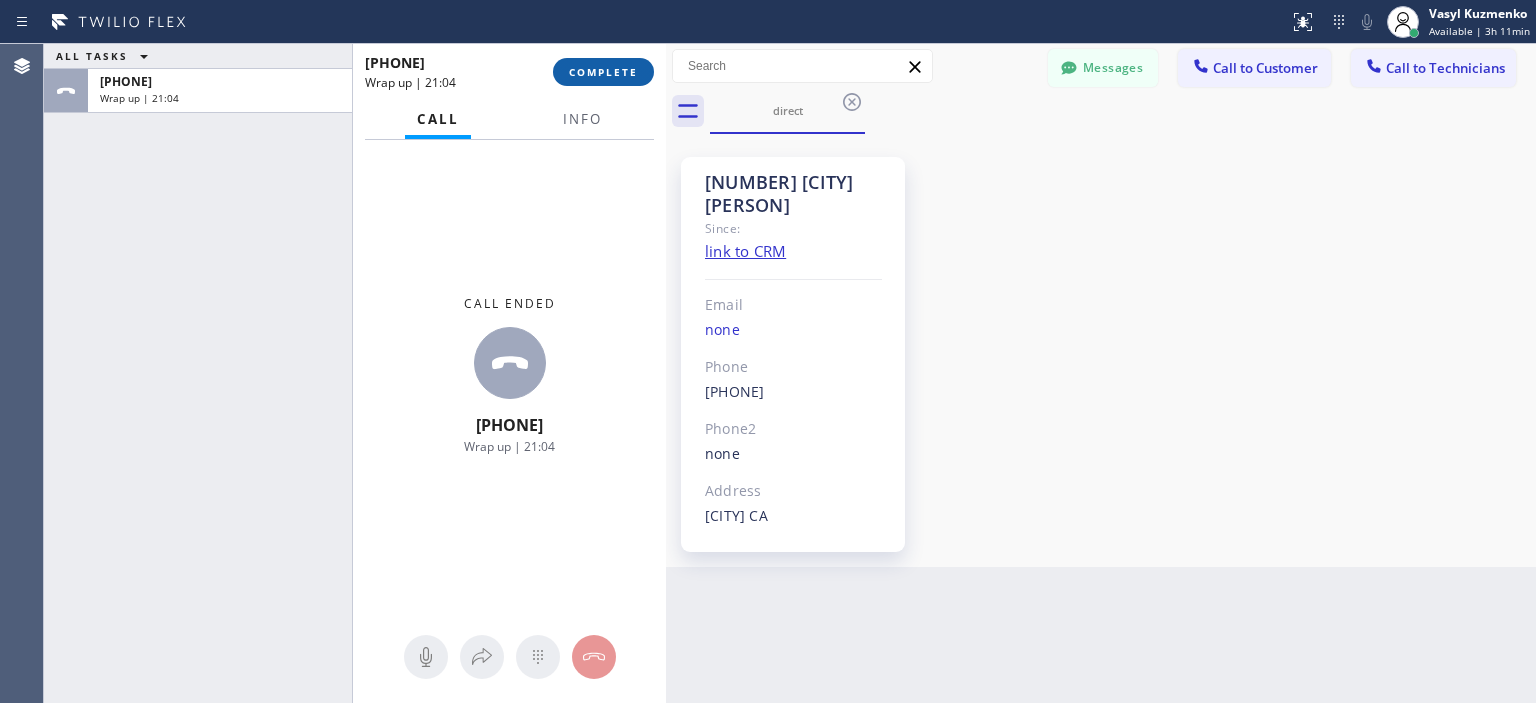 click on "COMPLETE" at bounding box center [603, 72] 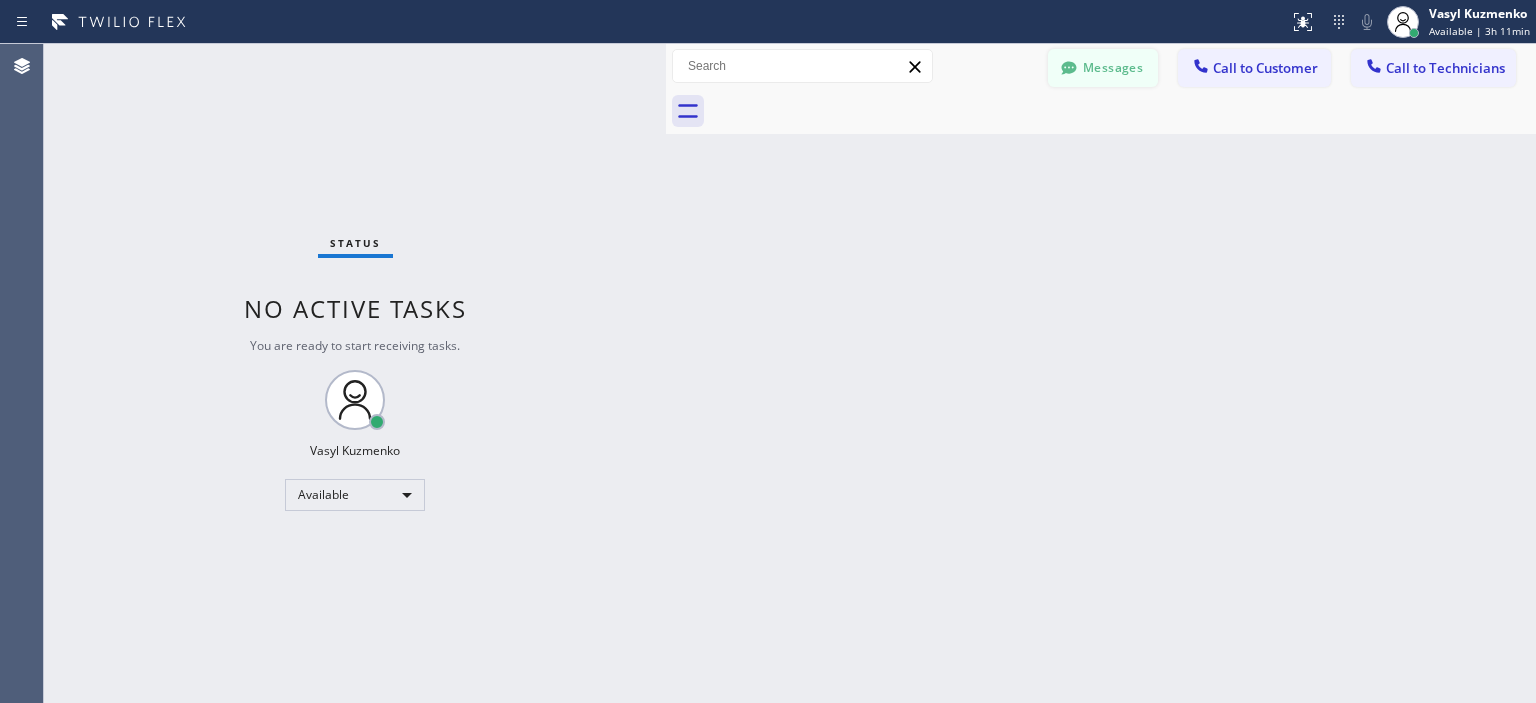 click on "Messages" at bounding box center [1103, 68] 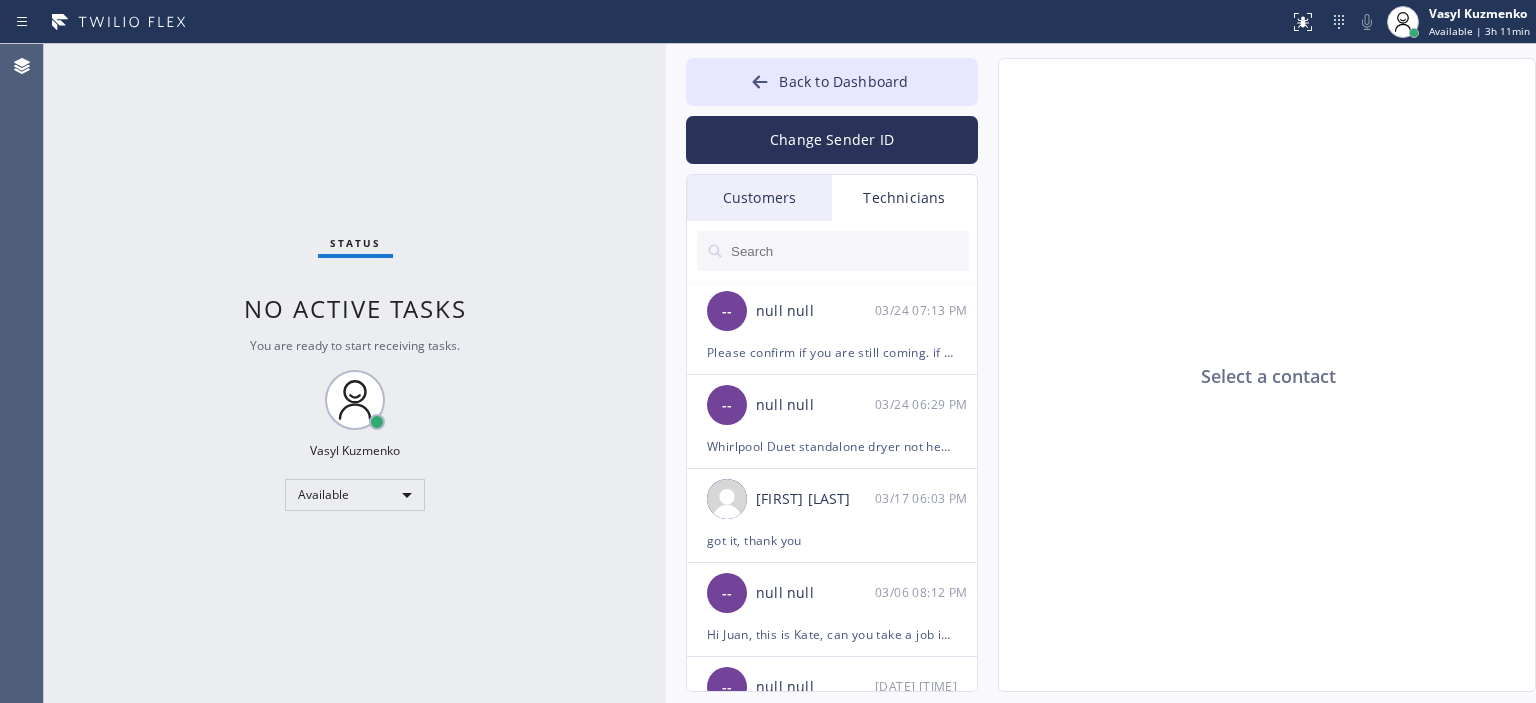 click on "Customers" at bounding box center [759, 198] 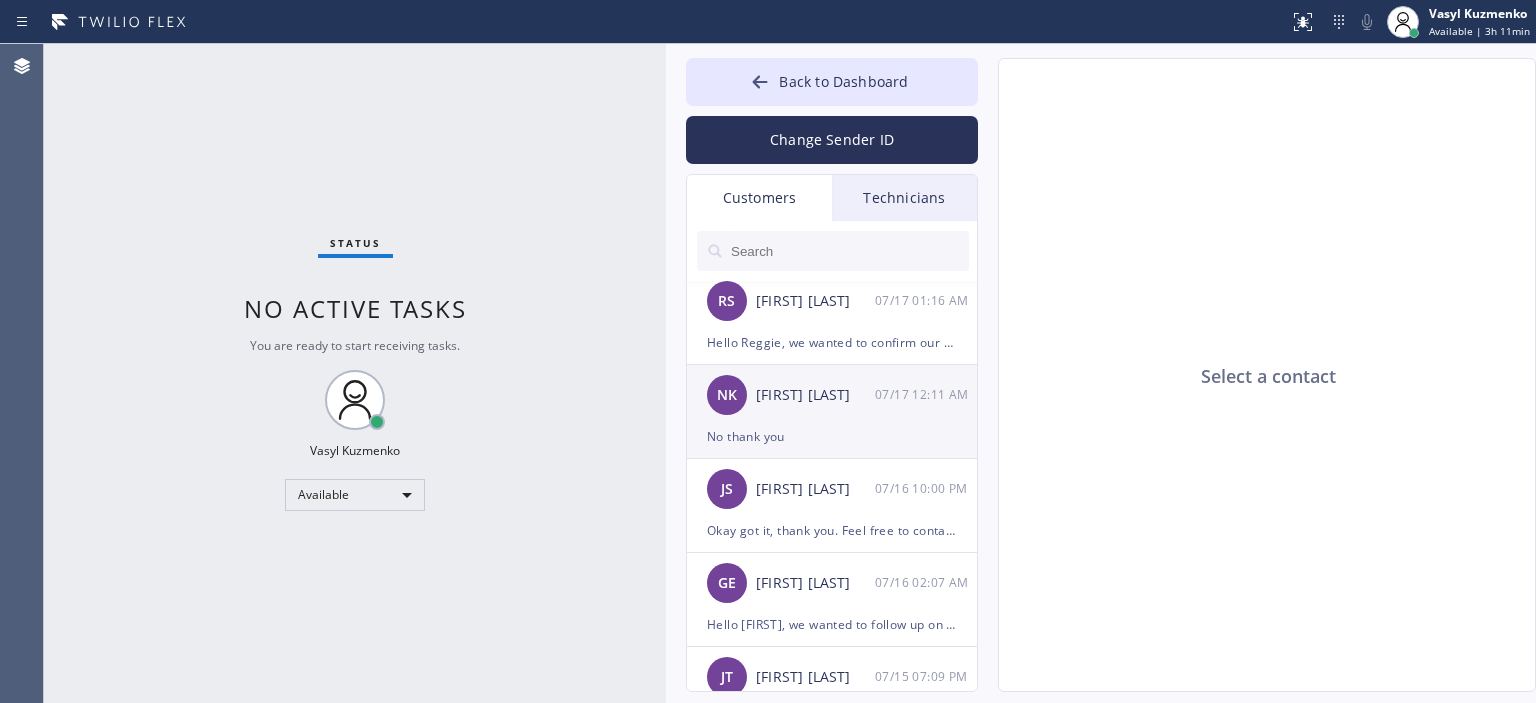 scroll, scrollTop: 1796, scrollLeft: 0, axis: vertical 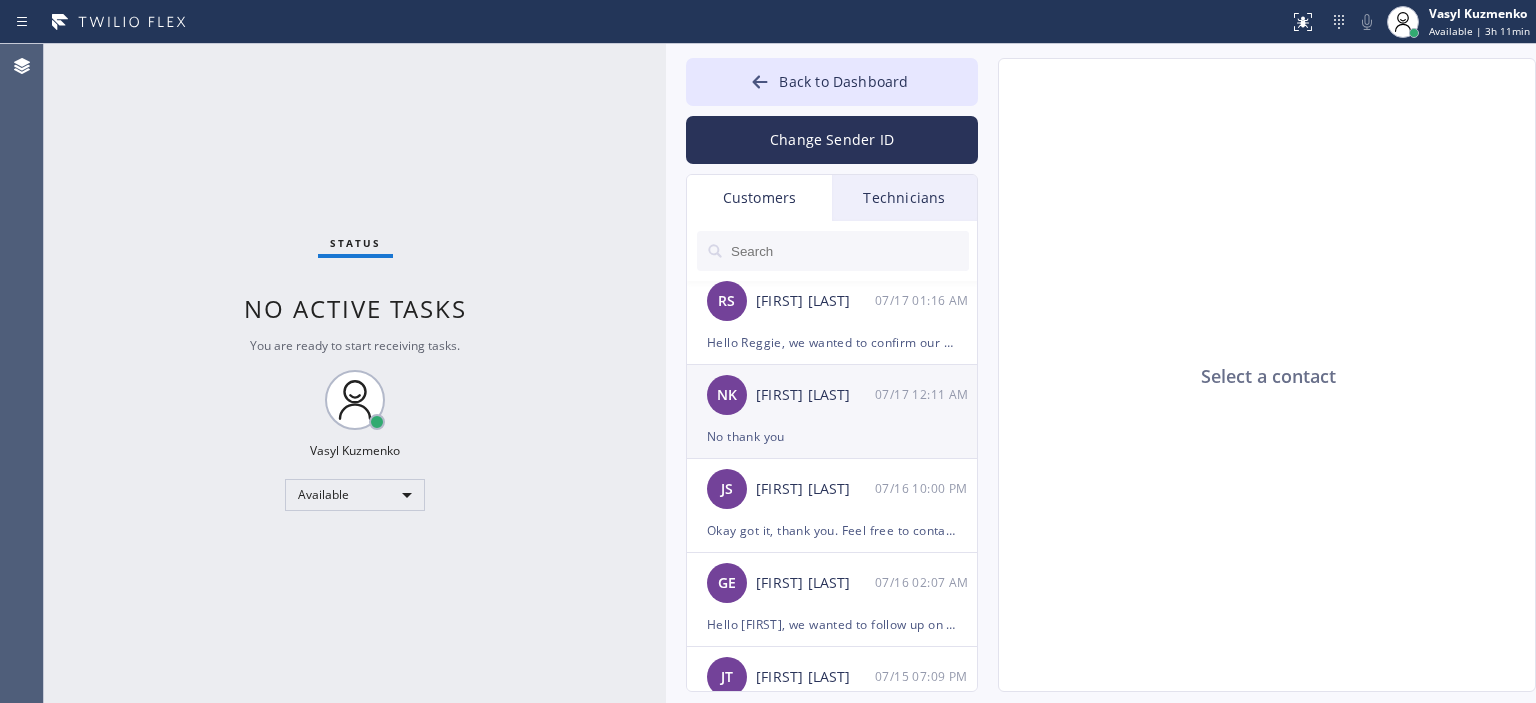 click on "No thank you" at bounding box center (832, 436) 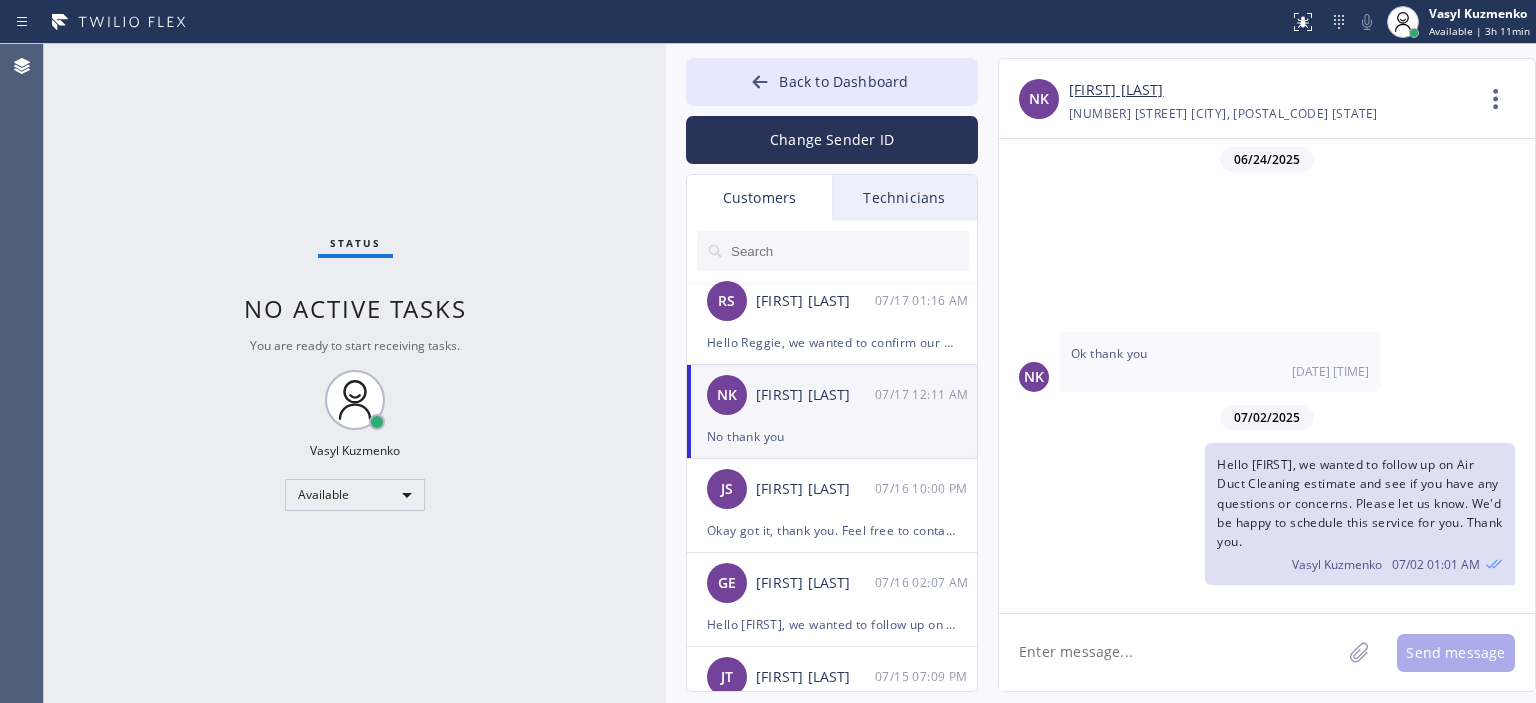 scroll, scrollTop: 226, scrollLeft: 0, axis: vertical 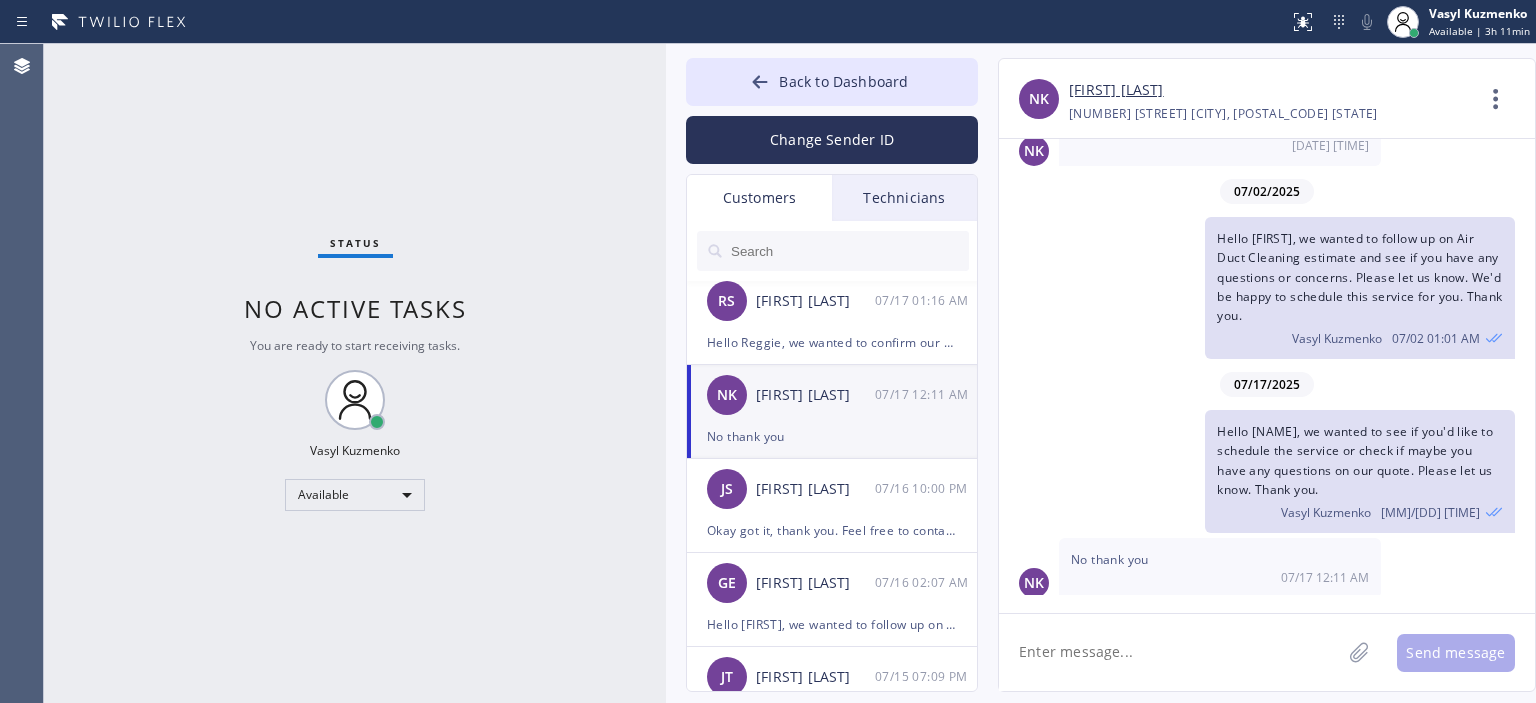 click on "07/02/2025" at bounding box center (1267, 191) 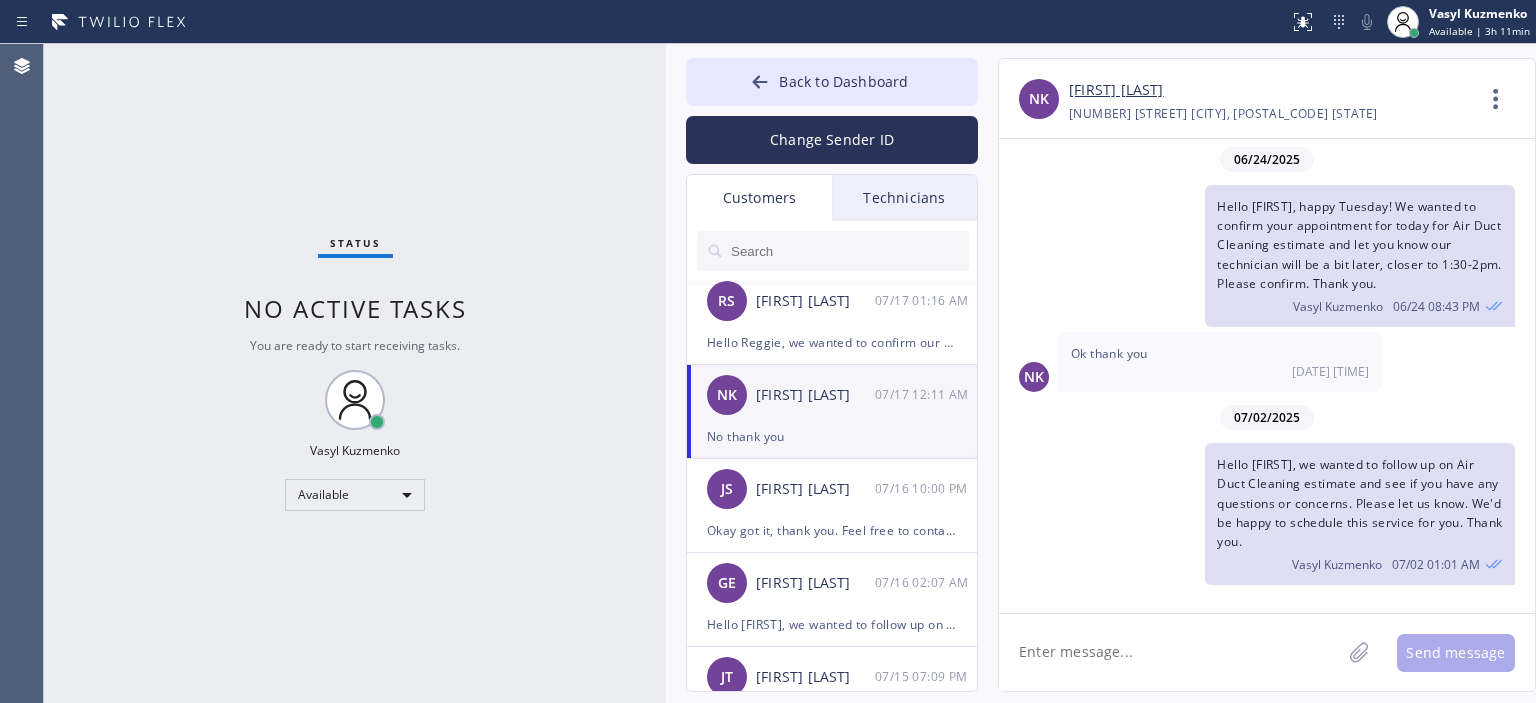 scroll, scrollTop: 226, scrollLeft: 0, axis: vertical 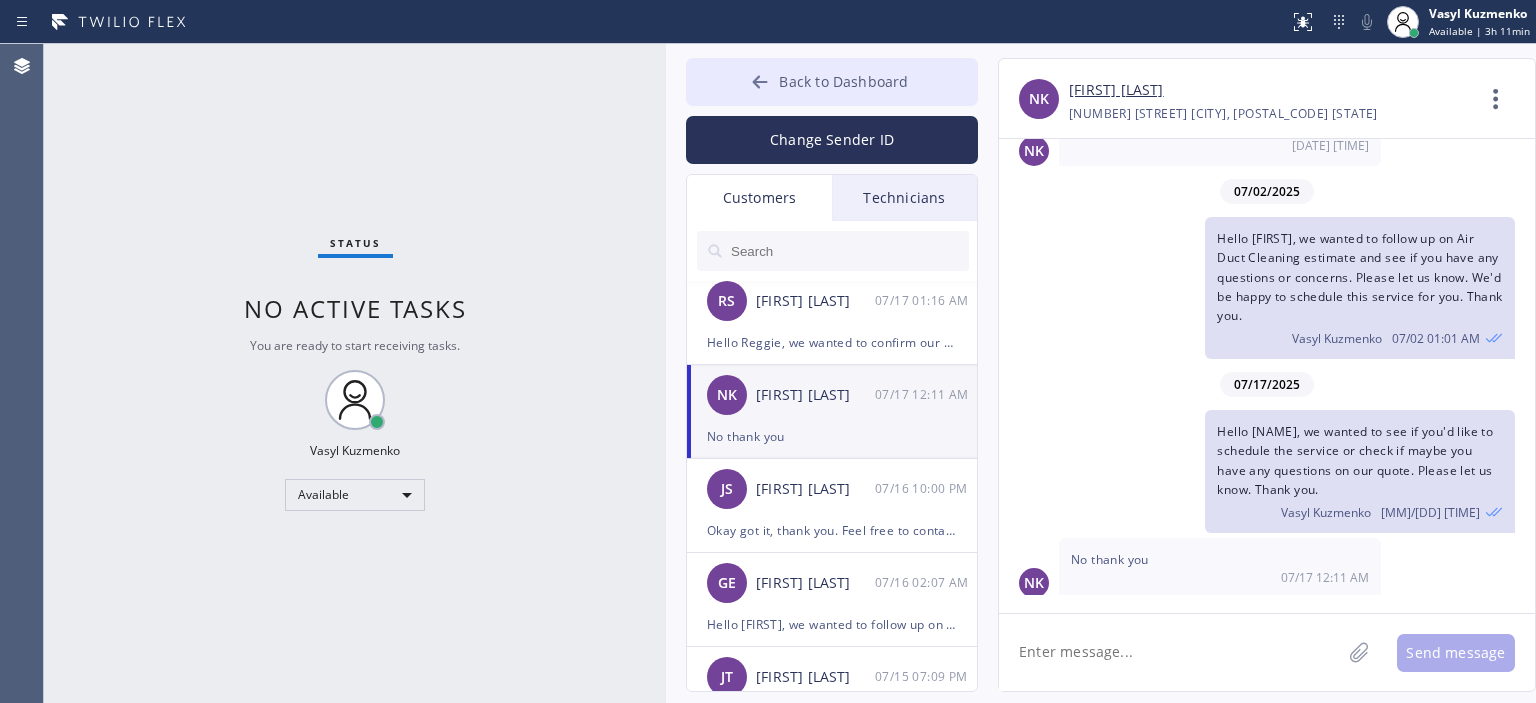 click on "Back to Dashboard" at bounding box center [832, 82] 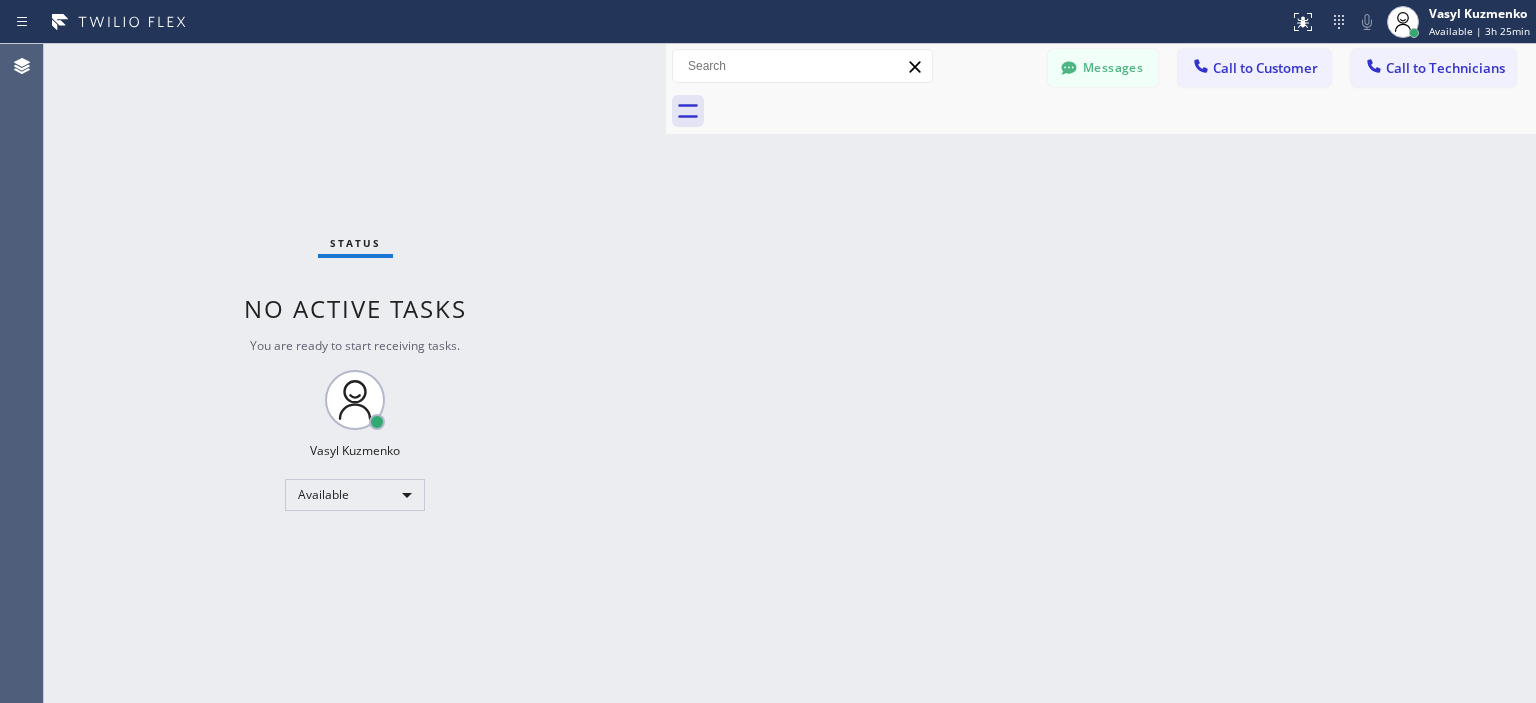 click on "Back to Dashboard Change Sender ID Customers Technicians JW [FIRST] [LAST] [DATE] [TIME] Hello [FIRST] [LAST], we wanted to let you know we have to cancel your appointment today for Air Duct Cleaning and mold inspection. Our technician said the HVAC specialist would need to check it first to find the source of leak and fix it. After the leaking problem is deal with and mold is removed we can schedule the Air Duct Cleaning service. Thank you. MB [FIRST] [LAST] [DATE] [TIME] My husband is not ready yet to pay attention onto it. RZ [FIRST] [LAST] [DATE] [TIME] Okay thank you, we'll see you today 12-3pm JY [FIRST] [LAST] [DATE] [TIME] Hello [FIRST], we wanted to let you know we're still checking the parts to make sure we can provide you with a schedule date. I'll contact you as soon as I have an update from technician. Thank you. KF [FIRST] [LAST] [DATE] [TIME] Liked “Hello [FIRST], just wanted to let you know we did receive the check for this job. Thank you.” CC [FIRST] [LAST] [DATE] [TIME] CD [FIRST] [LAST] AS SM" at bounding box center [1101, 373] 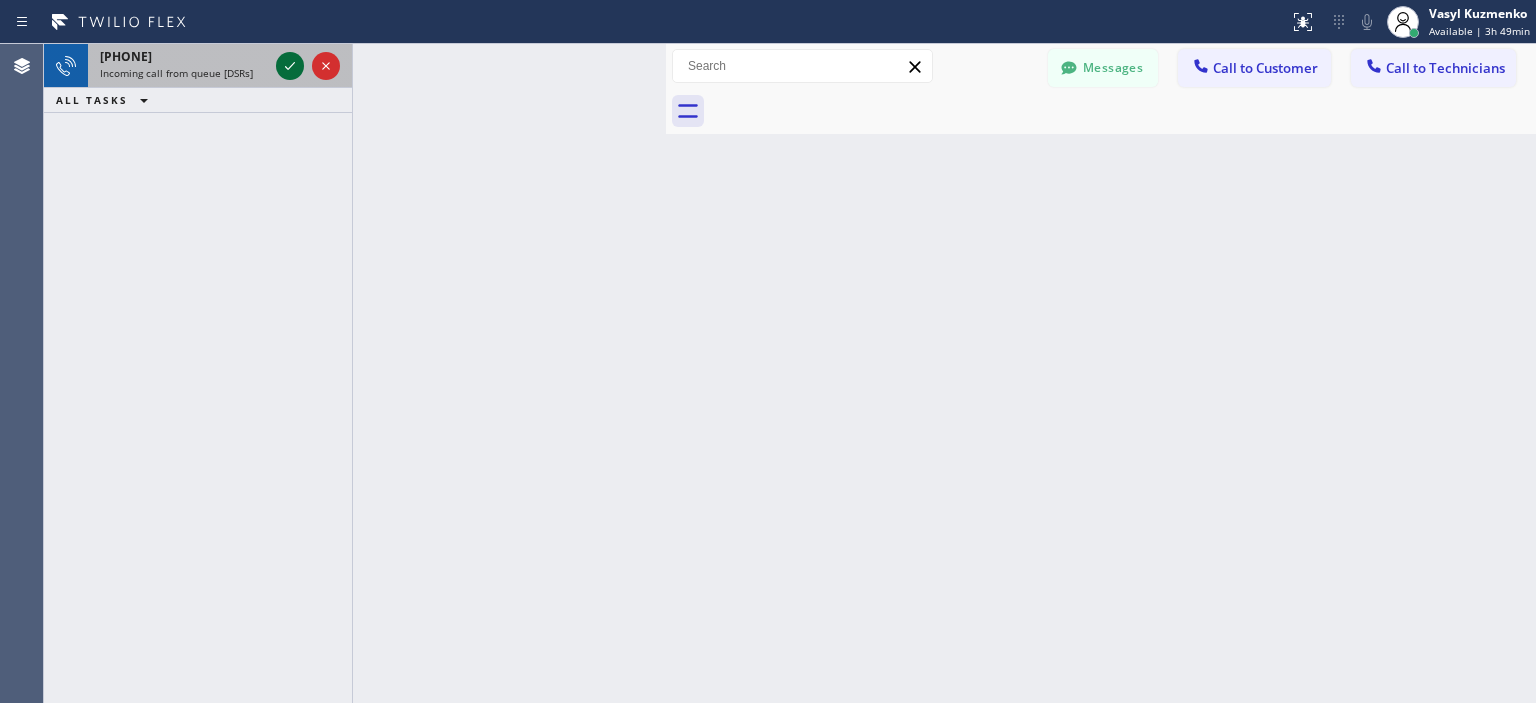 click 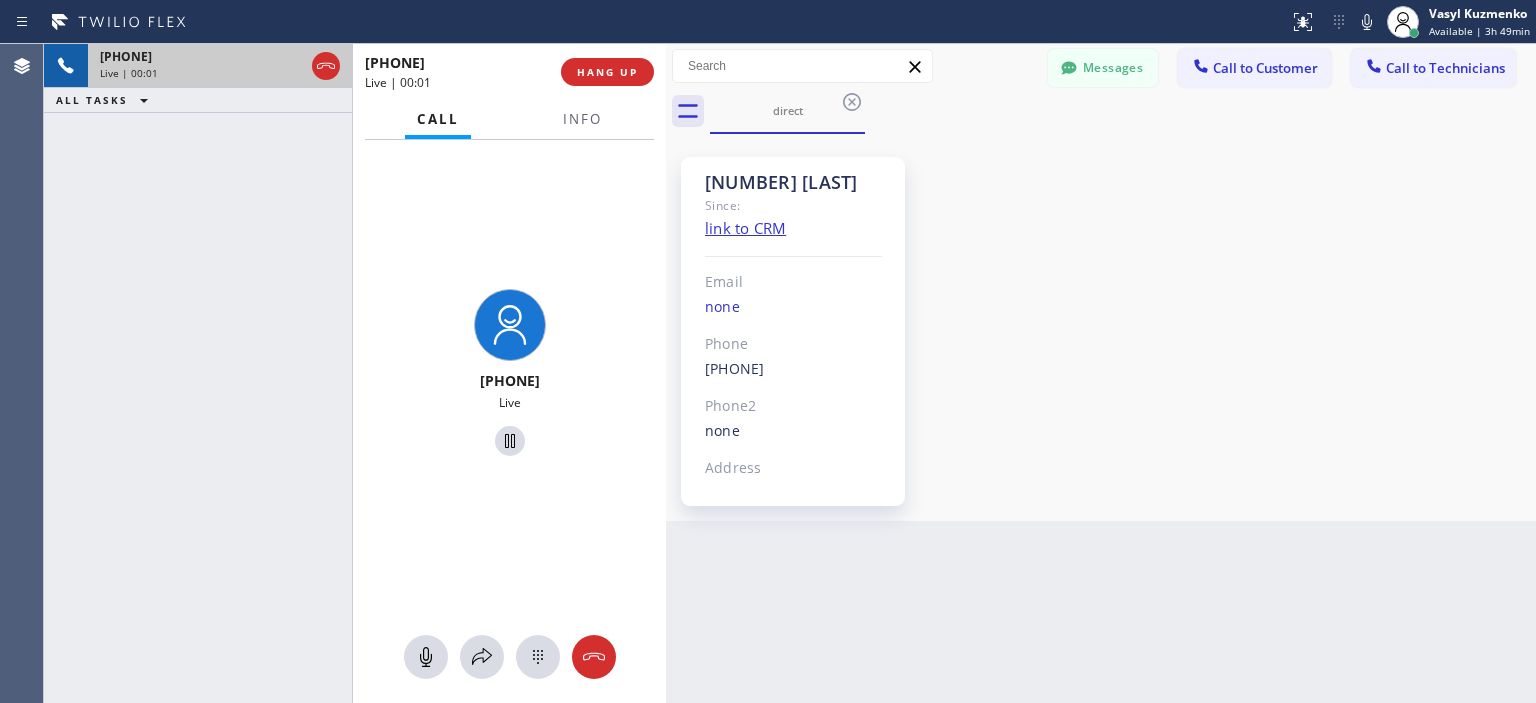 scroll, scrollTop: 663, scrollLeft: 0, axis: vertical 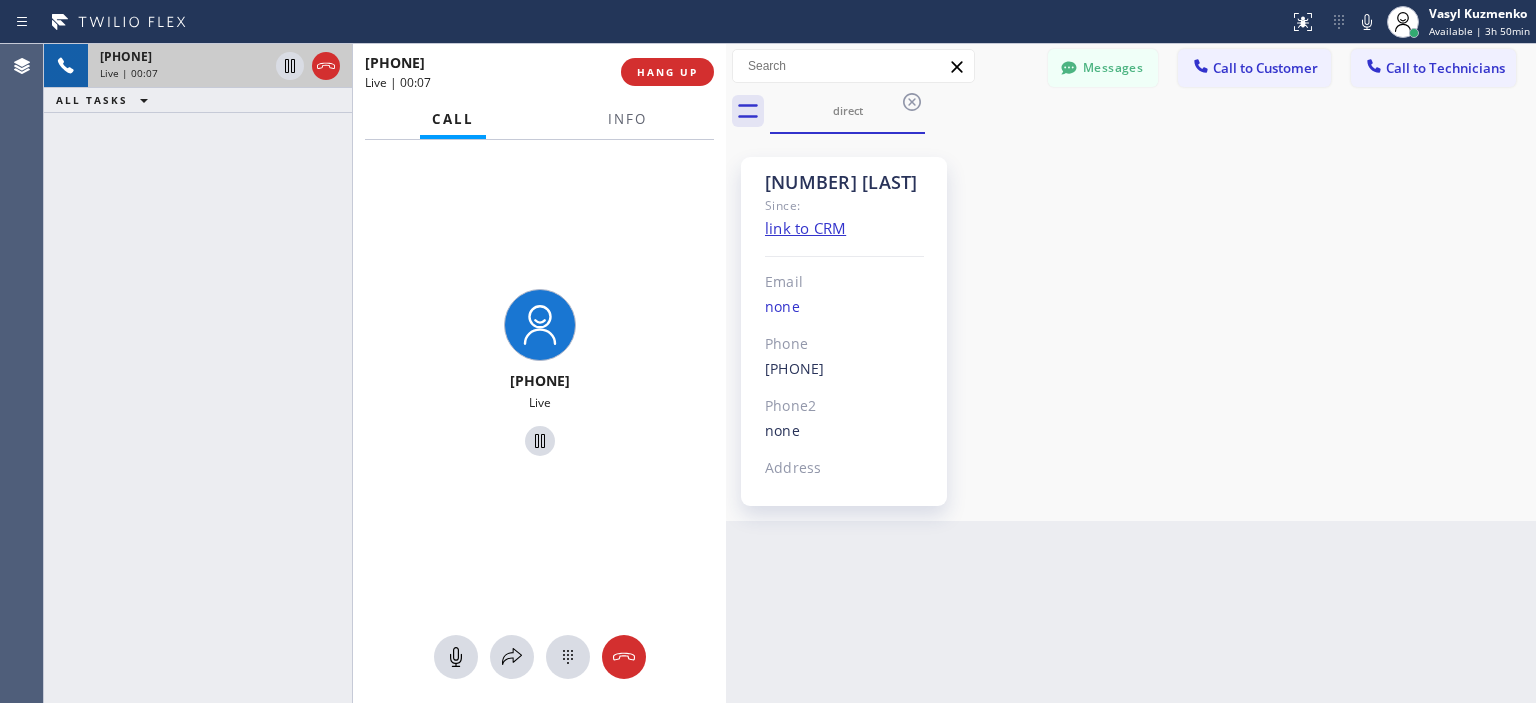drag, startPoint x: 664, startPoint y: 94, endPoint x: 724, endPoint y: 107, distance: 61.39218 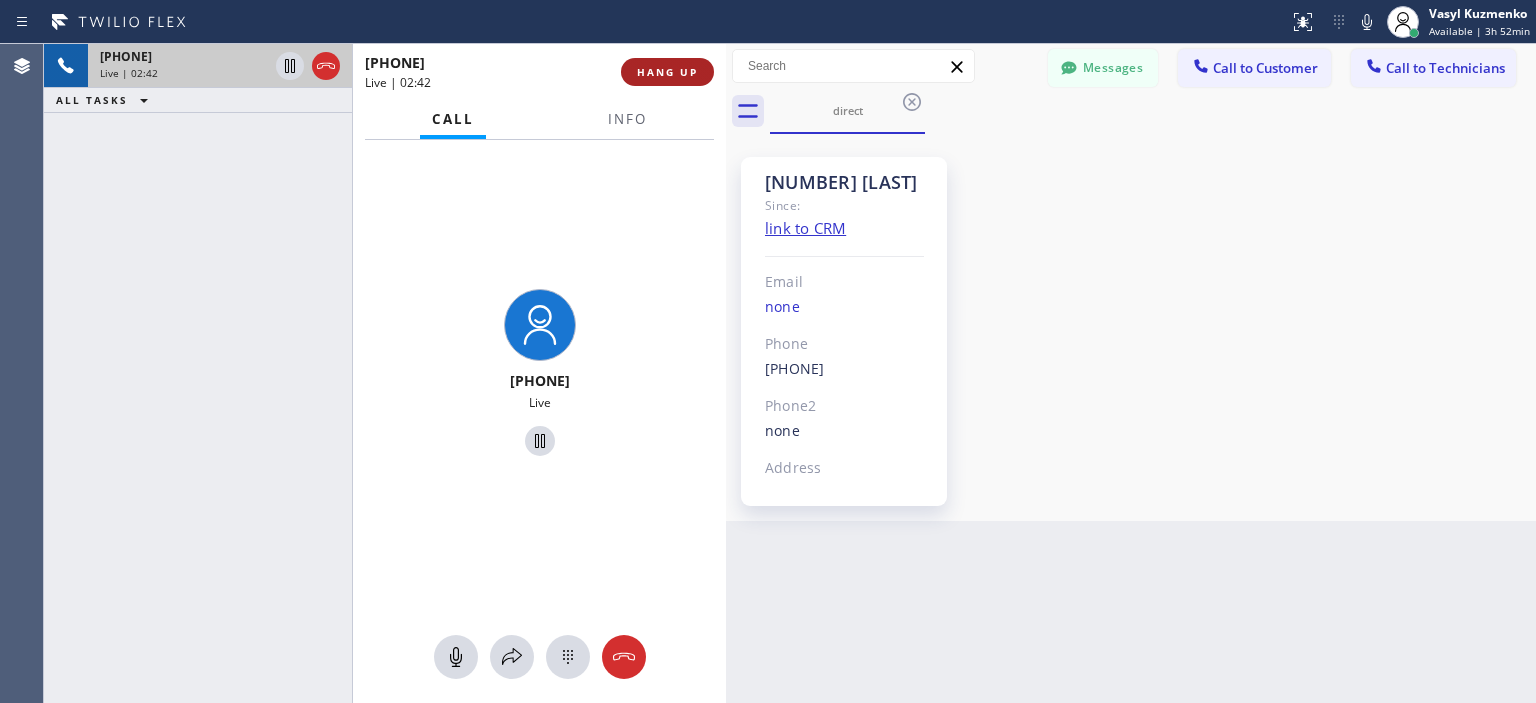 click on "HANG UP" at bounding box center [667, 72] 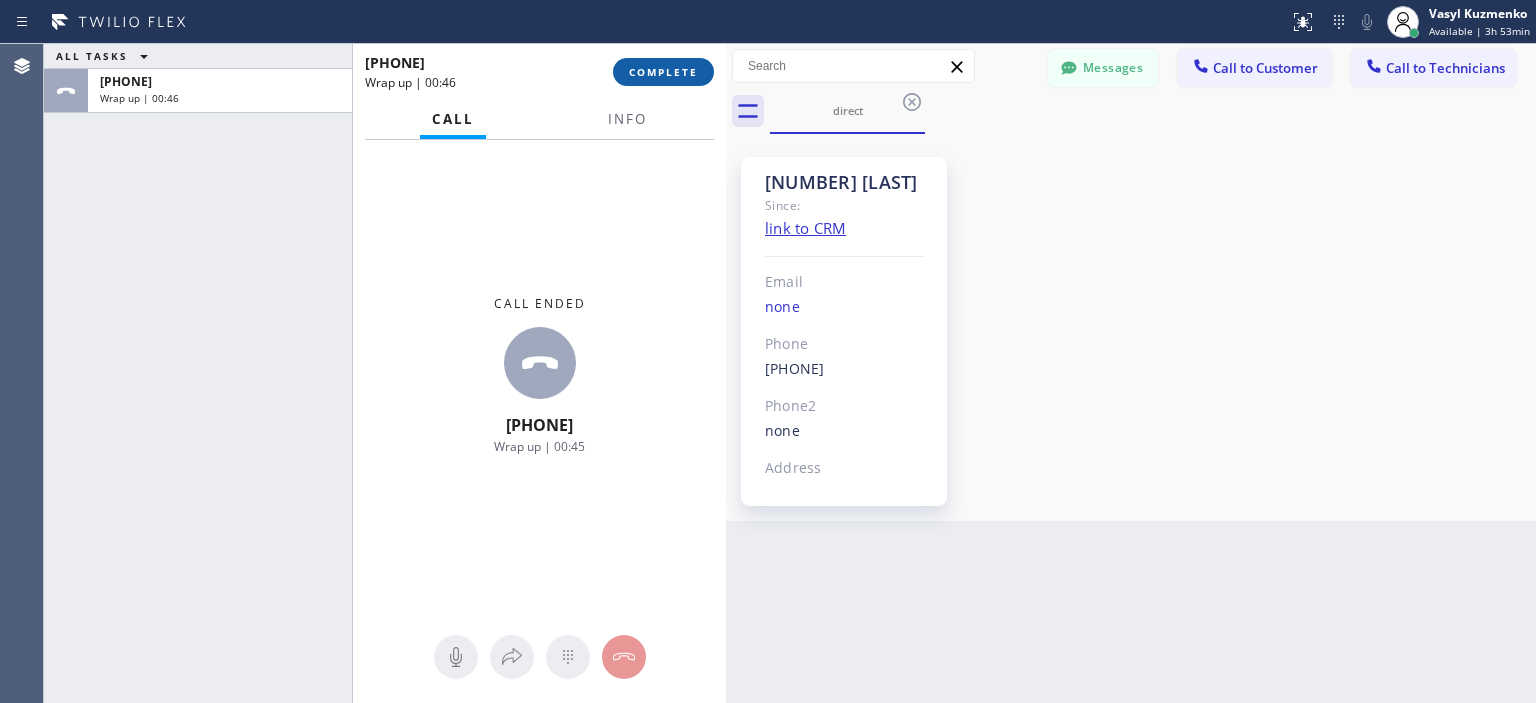 click on "COMPLETE" at bounding box center (663, 72) 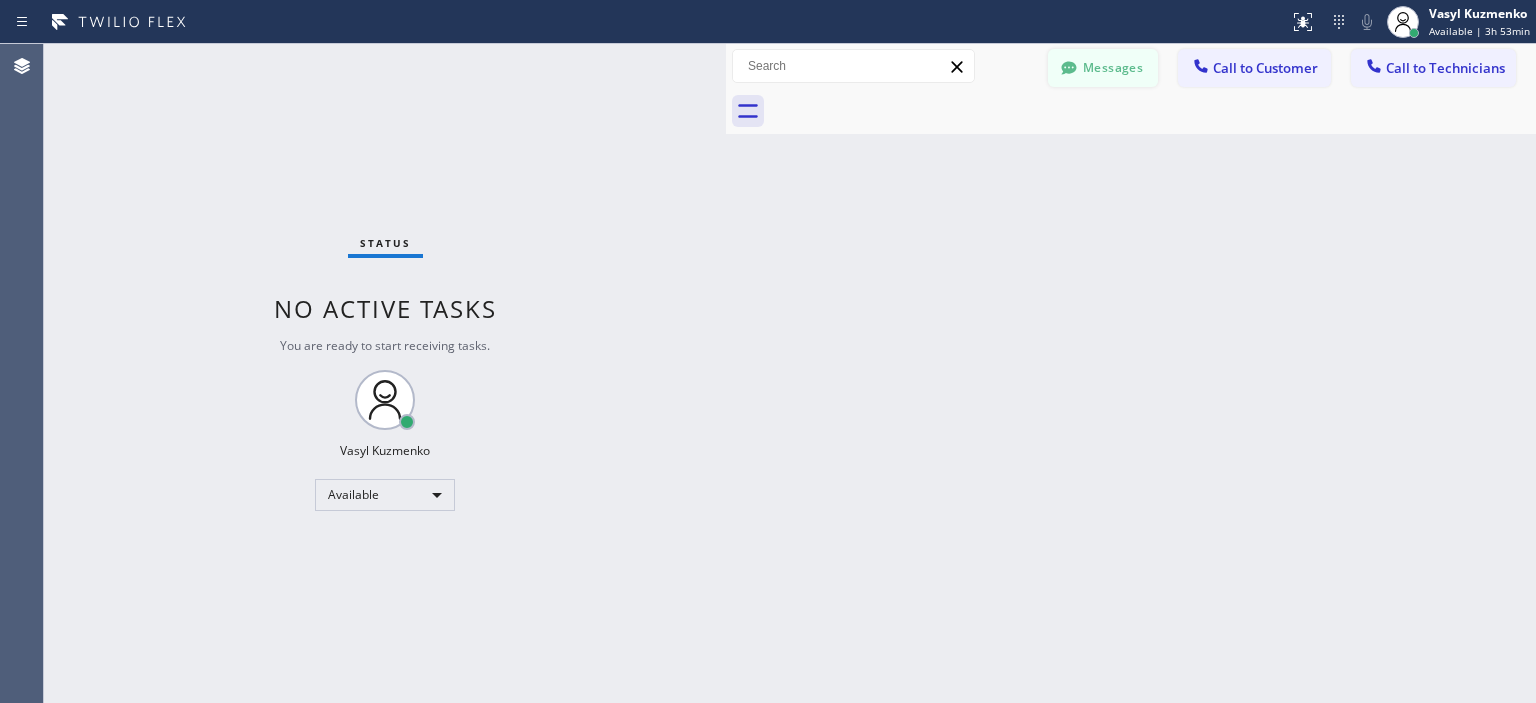 click on "Messages" at bounding box center [1103, 68] 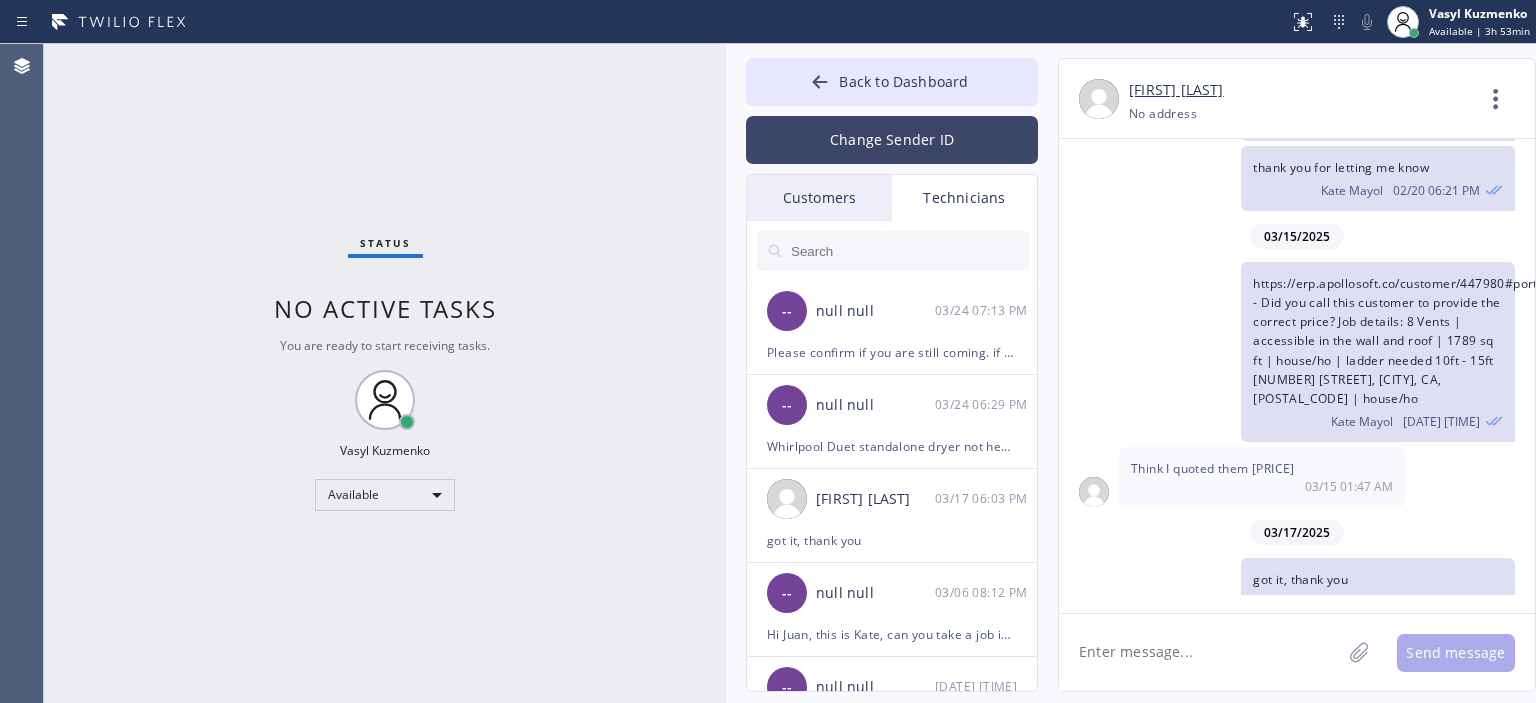 click on "Change Sender ID" at bounding box center (892, 140) 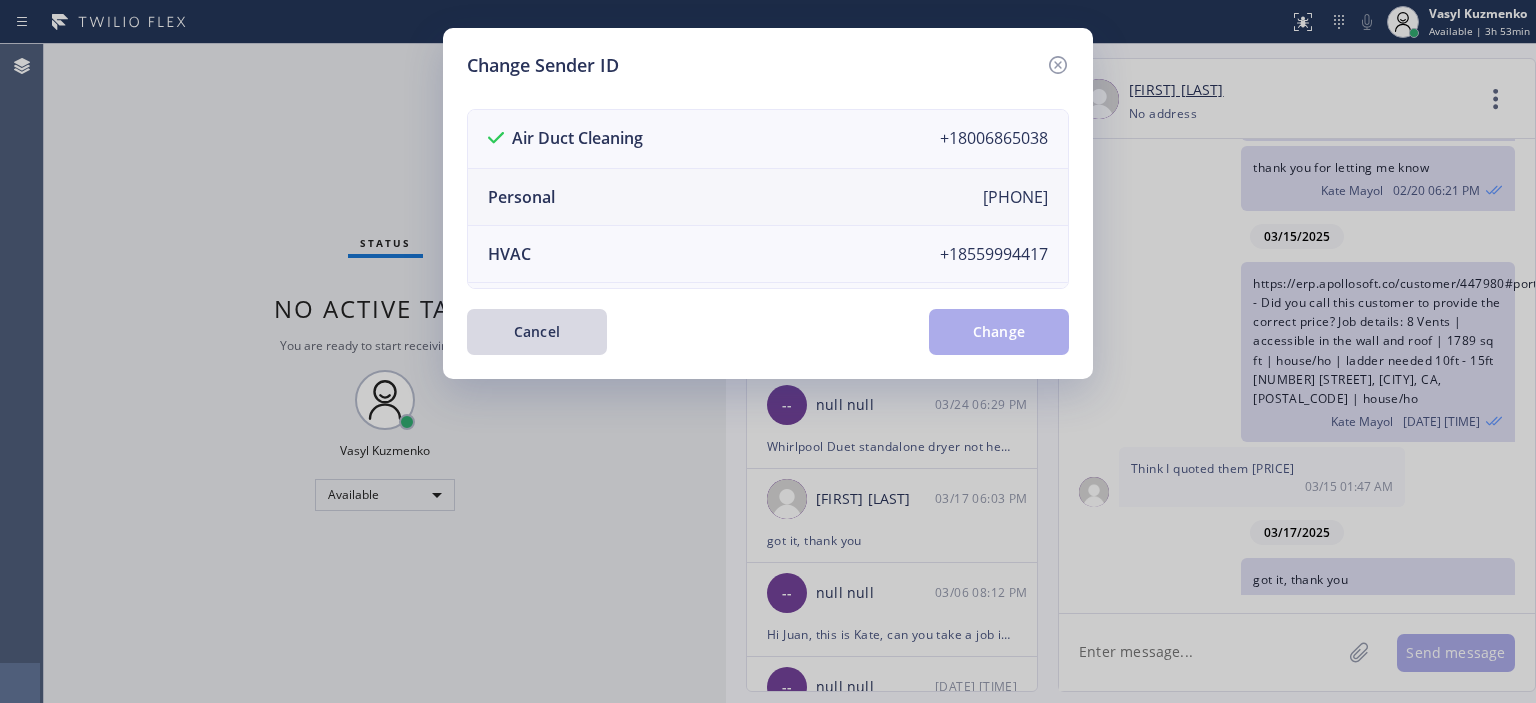 click on "Personal [PHONE]" at bounding box center (768, 197) 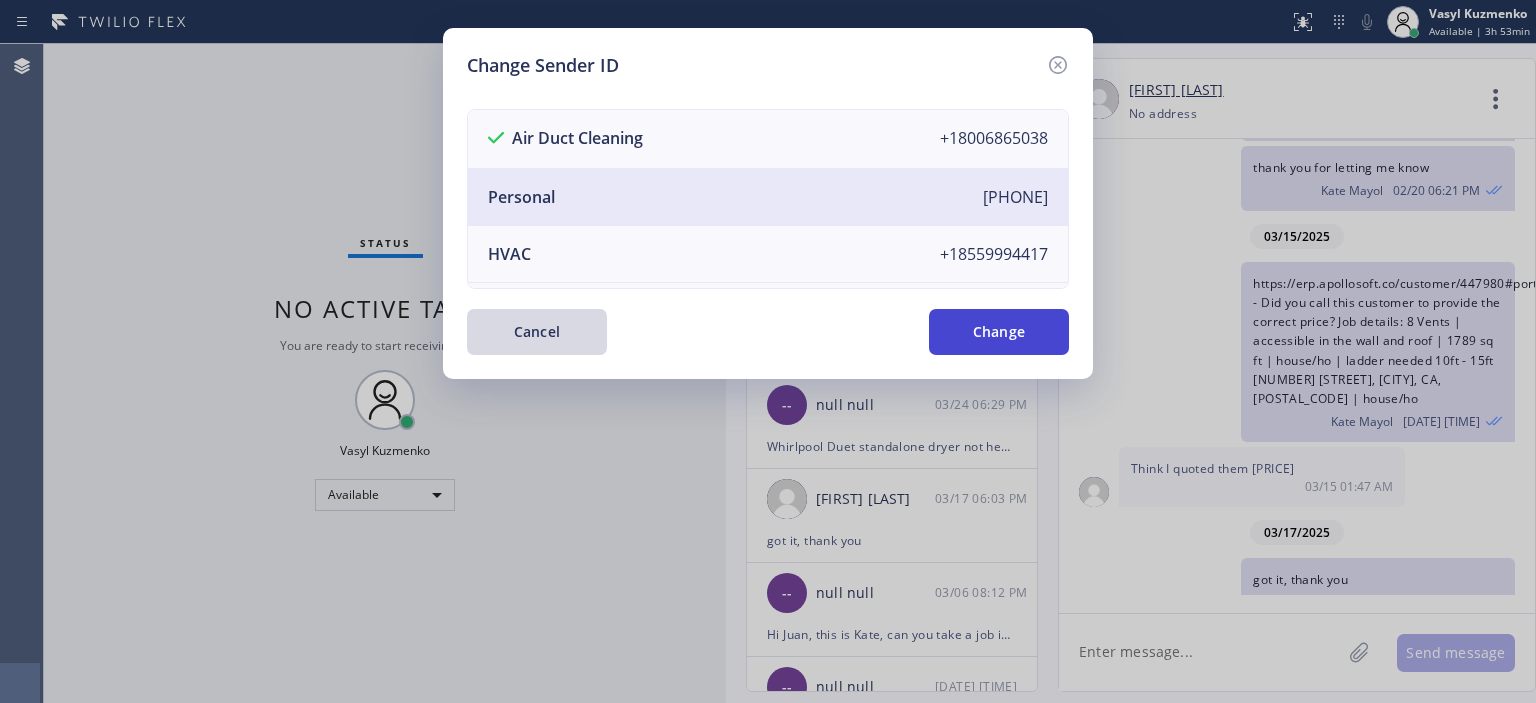 click on "Change" at bounding box center [999, 332] 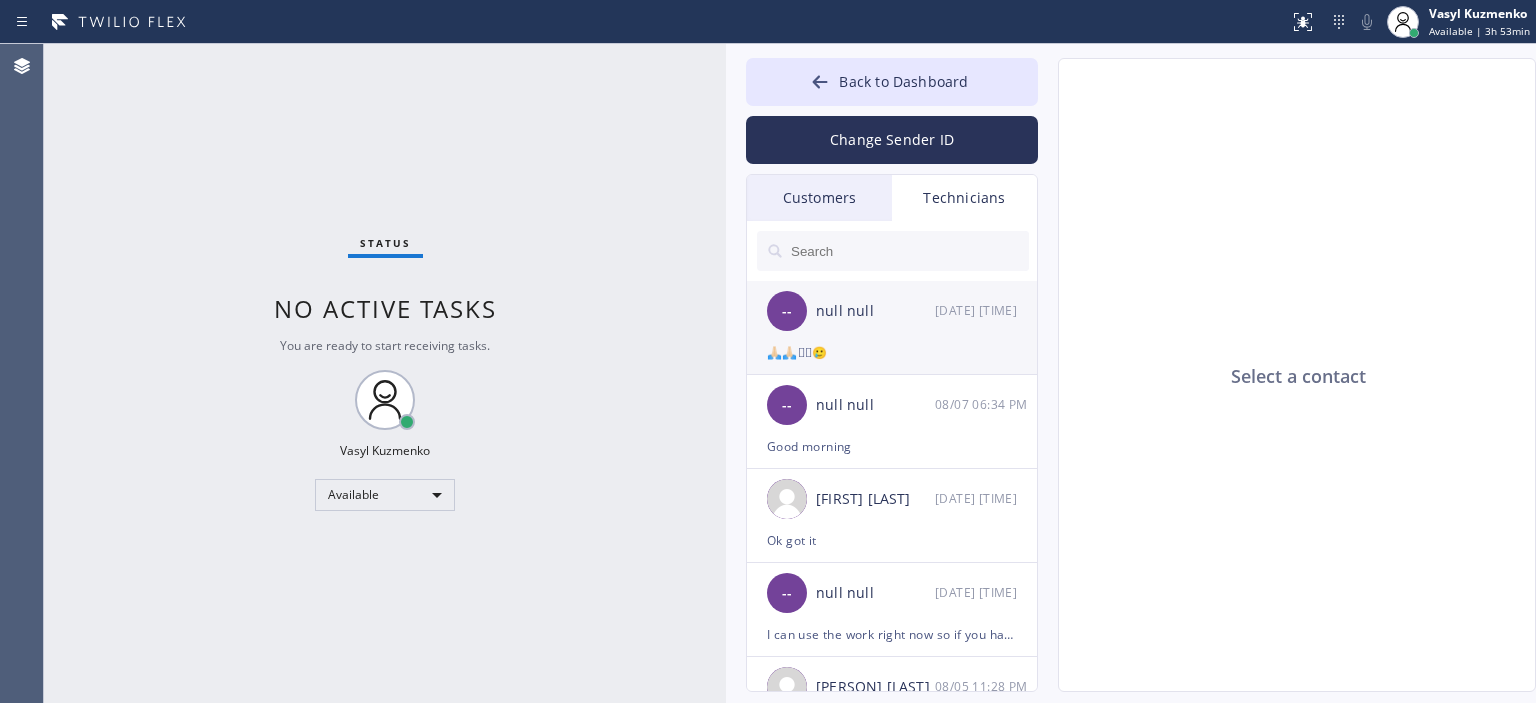 click on "-- null [DATE]" at bounding box center [893, 311] 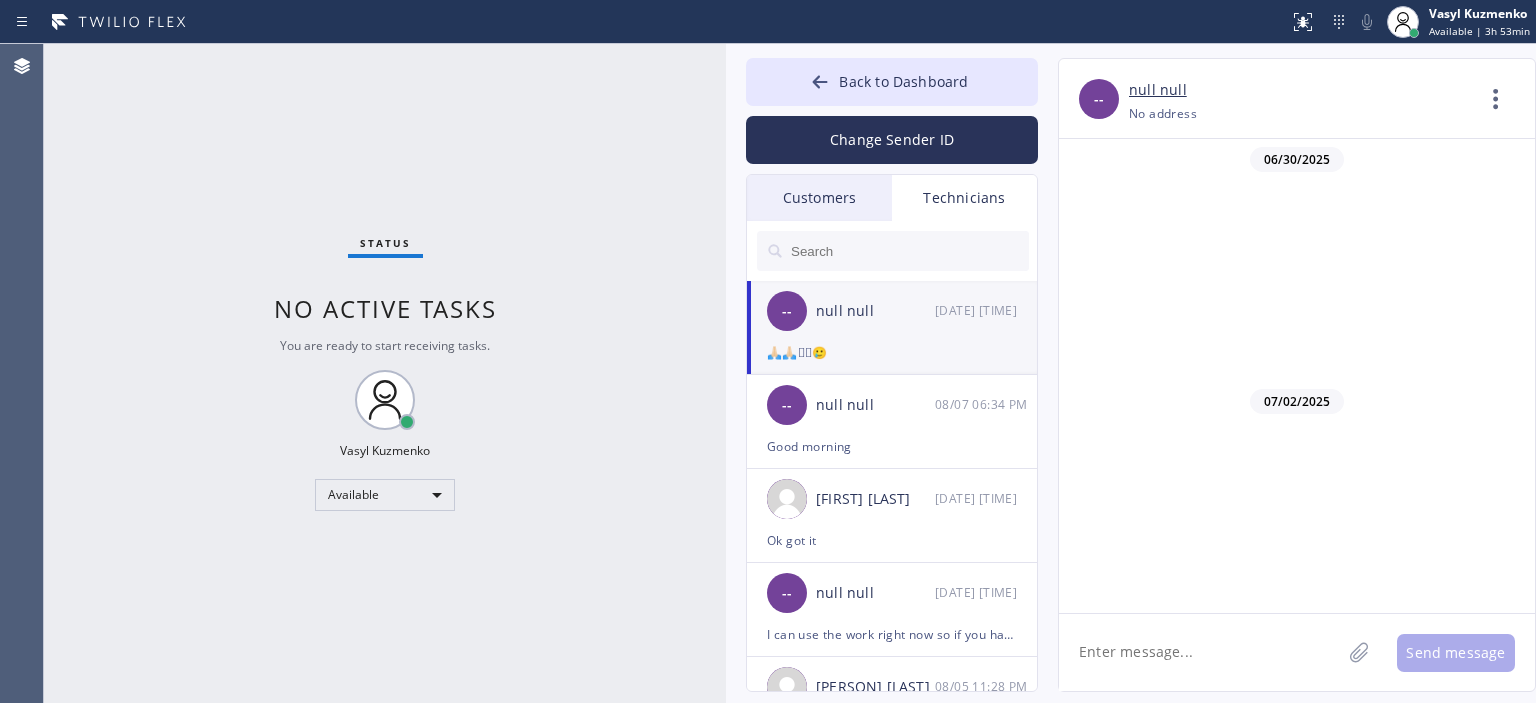 scroll, scrollTop: 7978, scrollLeft: 0, axis: vertical 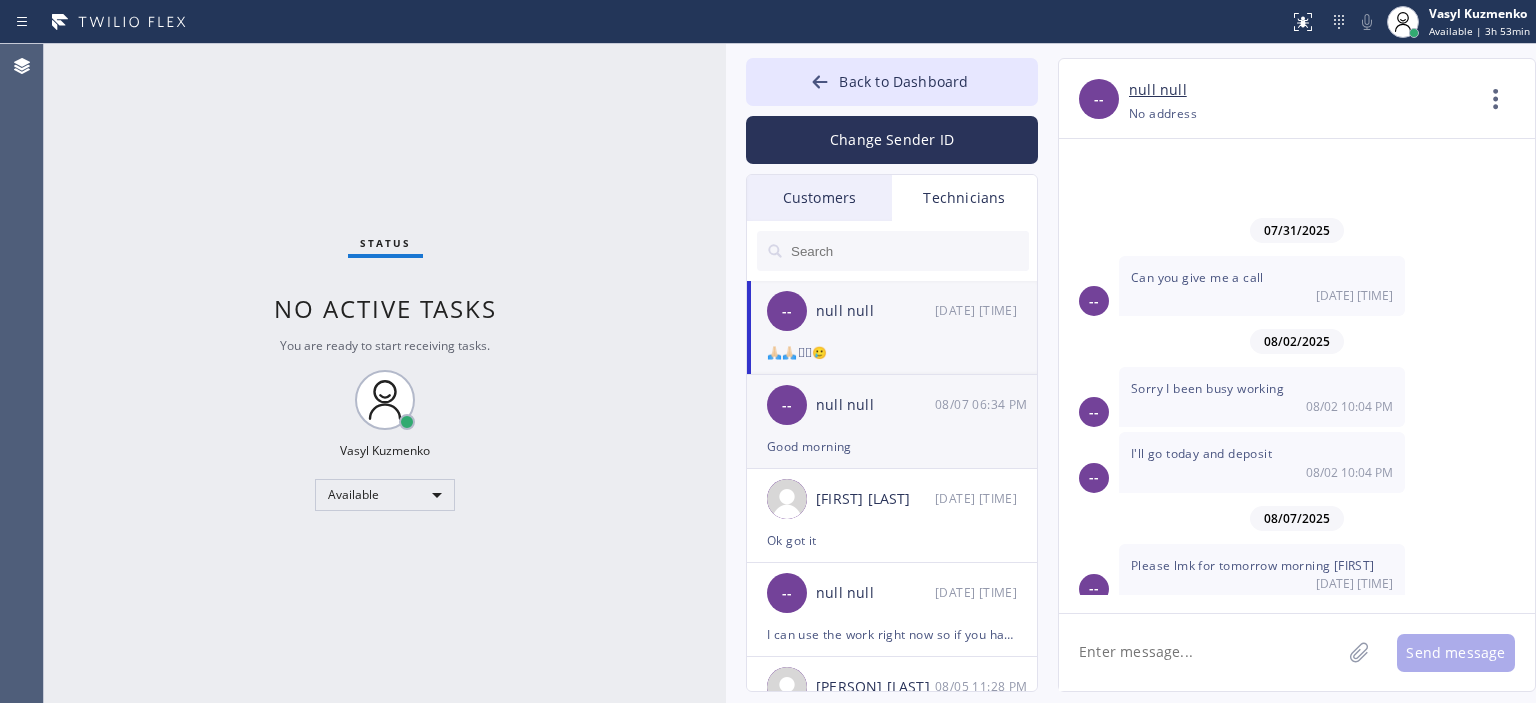 click on "-- null [LAST] [MM]/[DD] [TIME]" at bounding box center (893, 405) 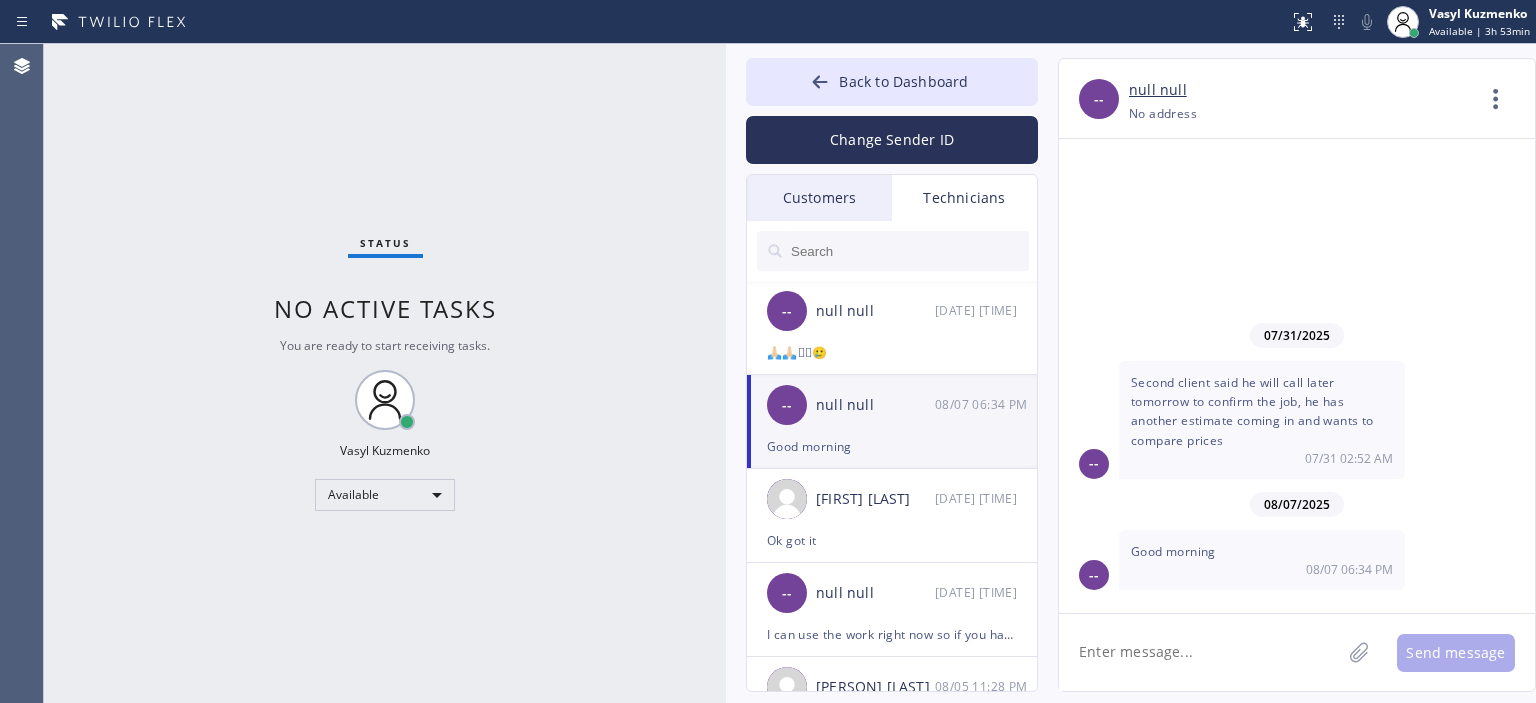 scroll, scrollTop: 0, scrollLeft: 0, axis: both 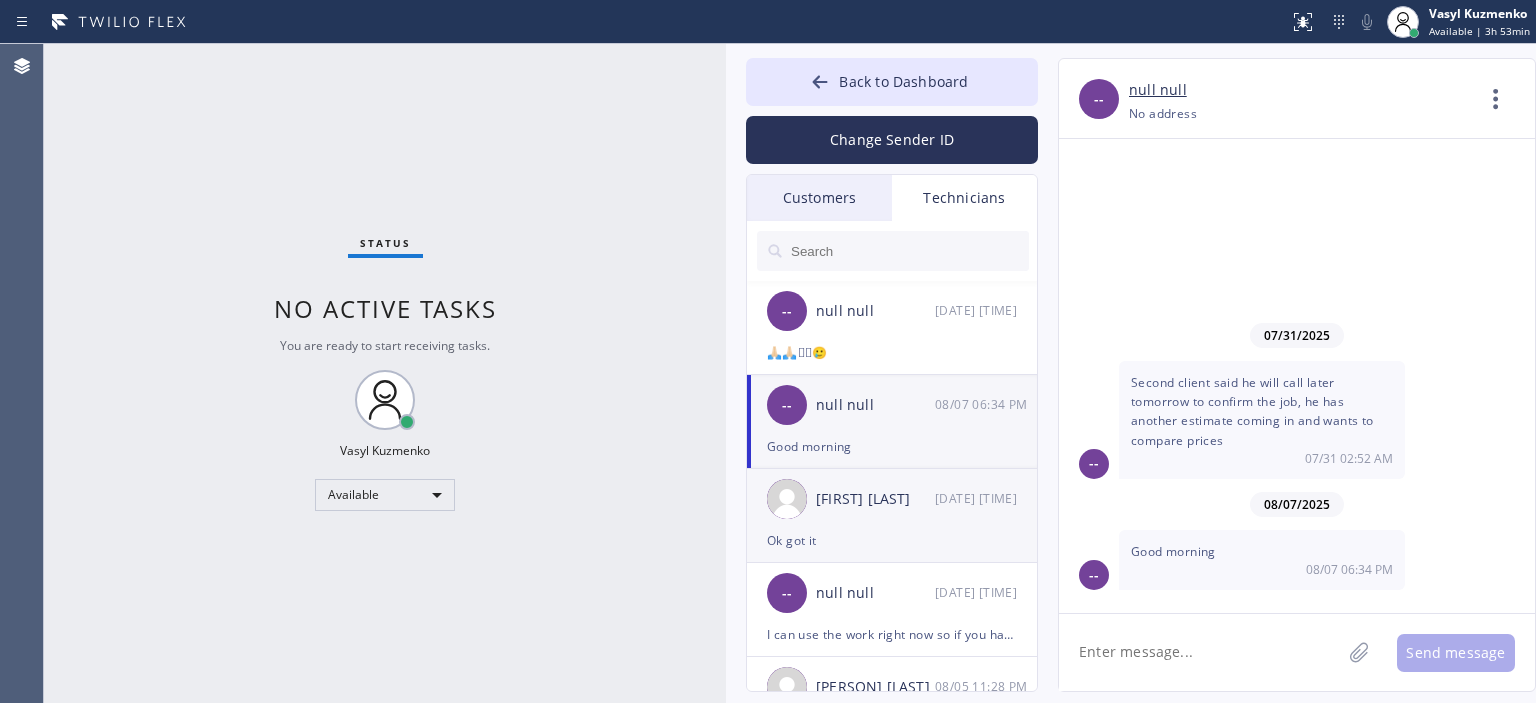 click on "[FIRST] [LAST]" at bounding box center (875, 499) 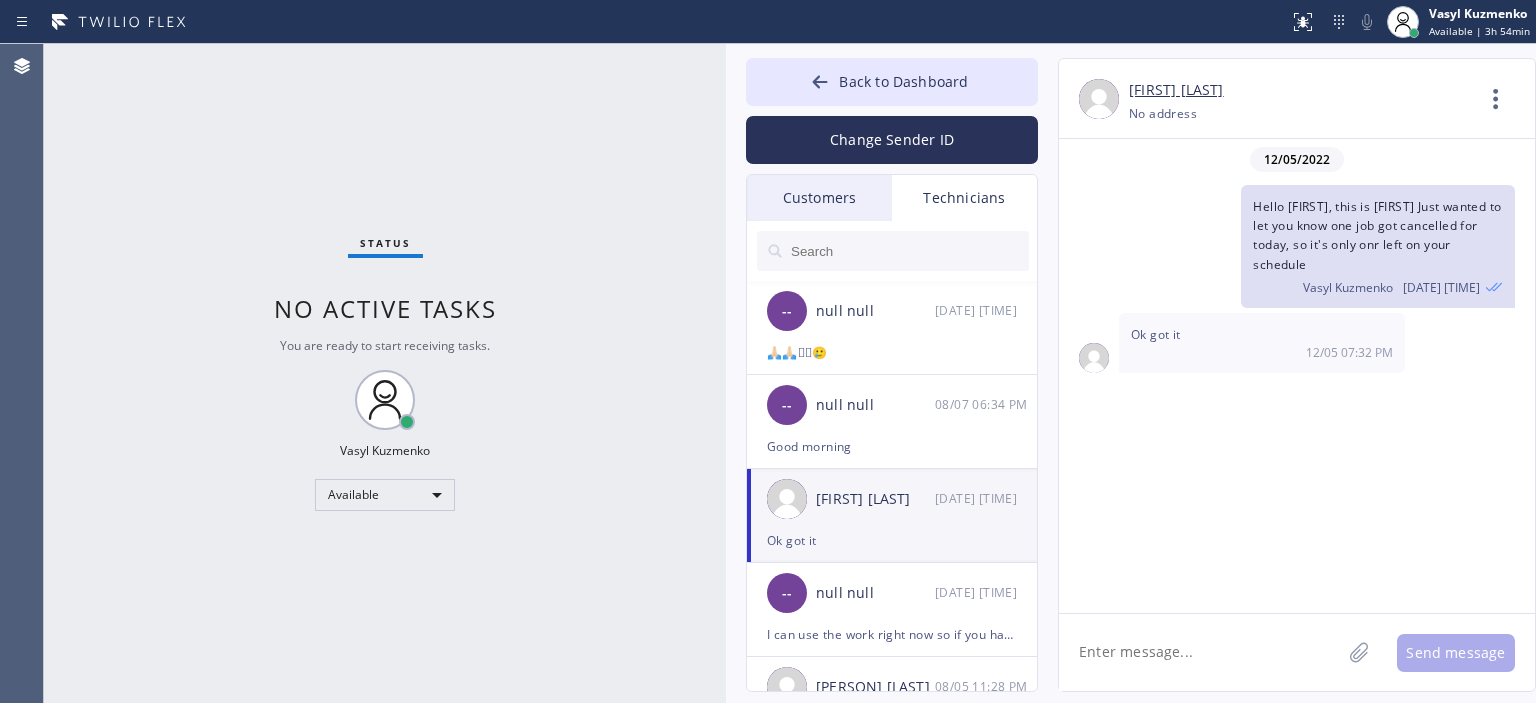 scroll, scrollTop: 123845, scrollLeft: 0, axis: vertical 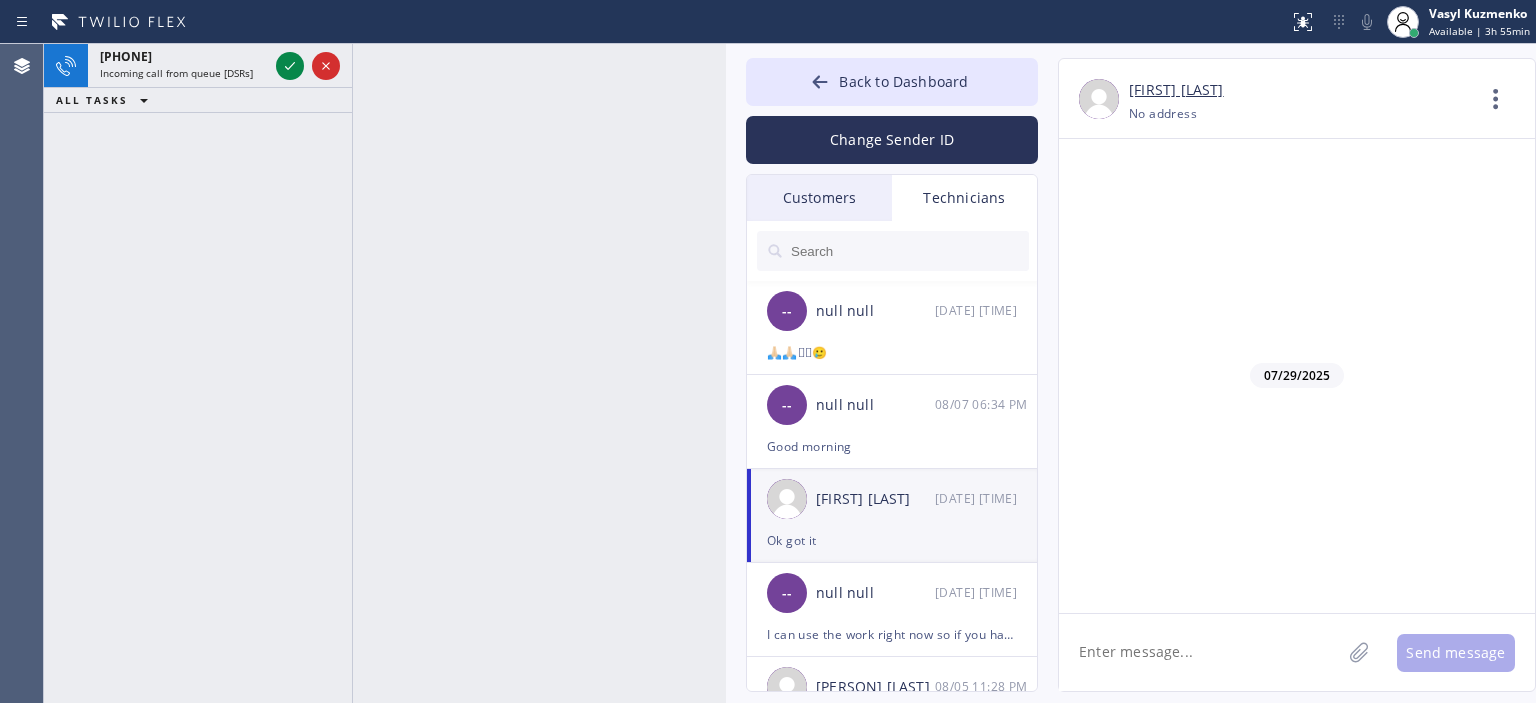 click on "[PHONE] Incoming call from queue [DSRs] ALL TASKS ALL TASKS ACTIVE TASKS TASKS IN WRAP UP" at bounding box center (198, 373) 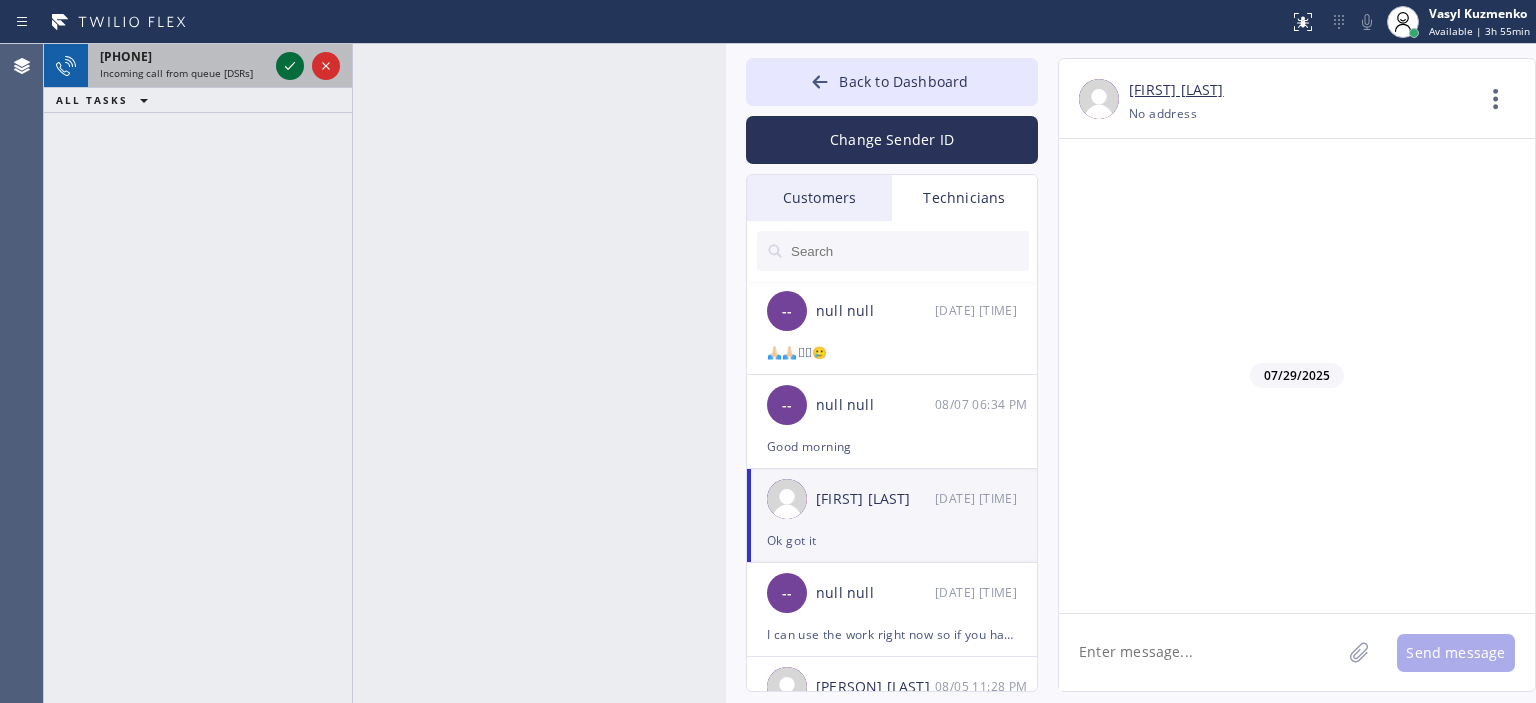 click 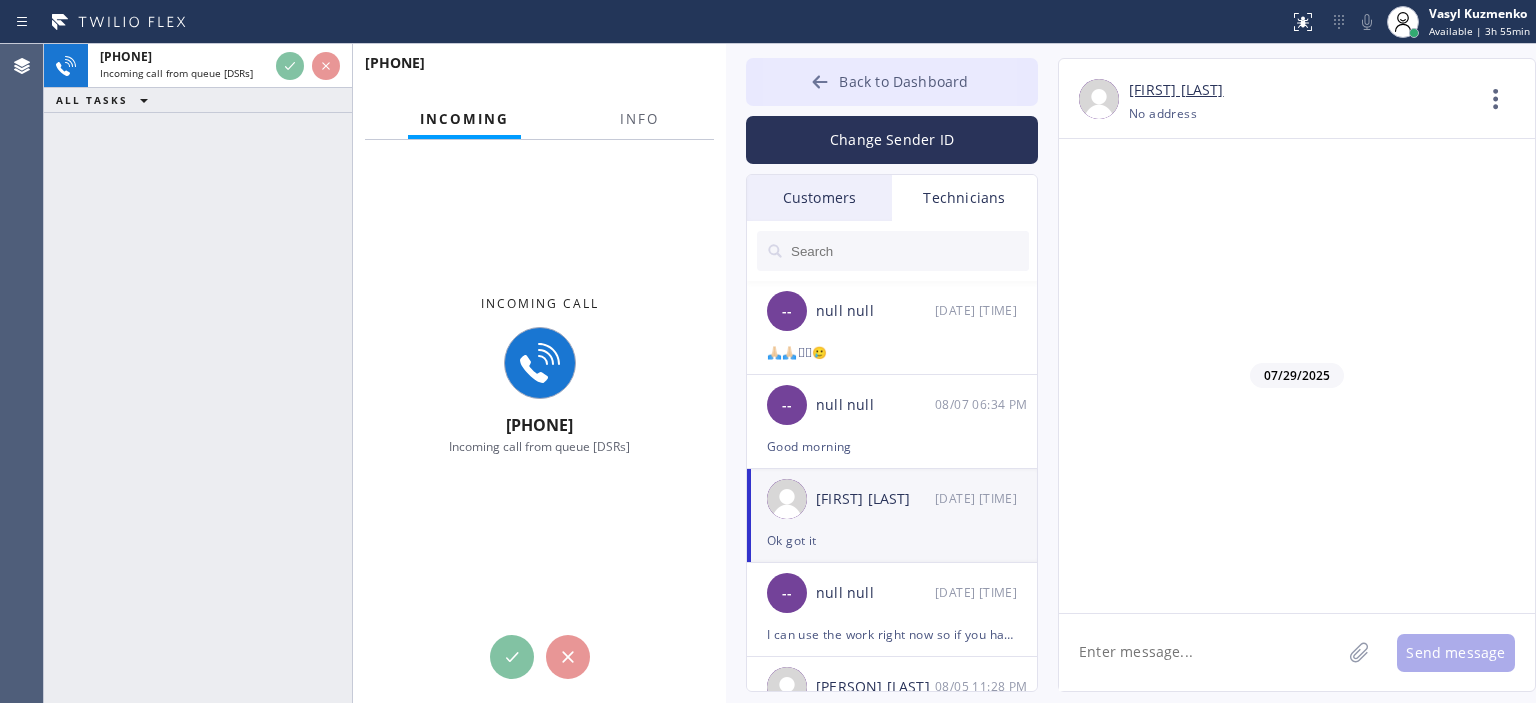 click on "Back to Dashboard" at bounding box center (892, 82) 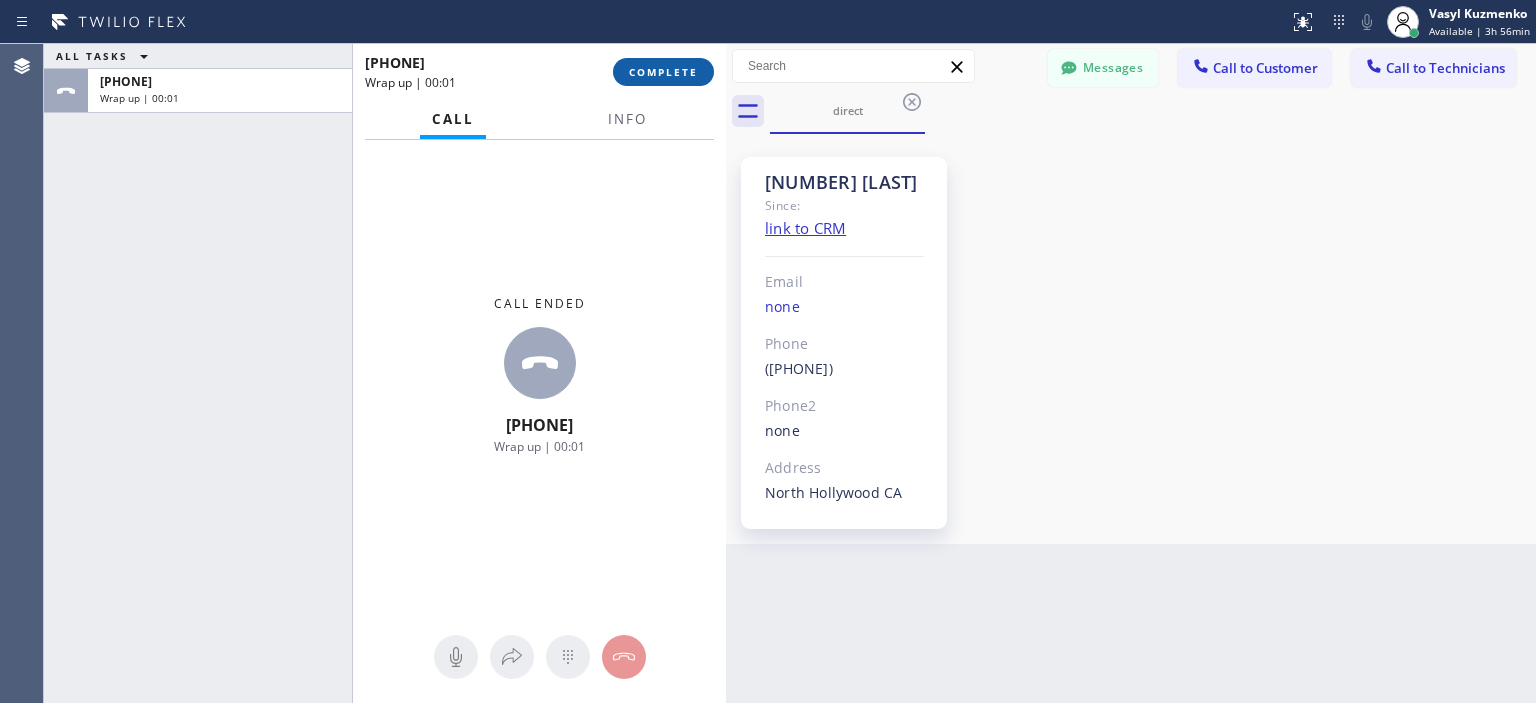 click on "COMPLETE" at bounding box center [663, 72] 